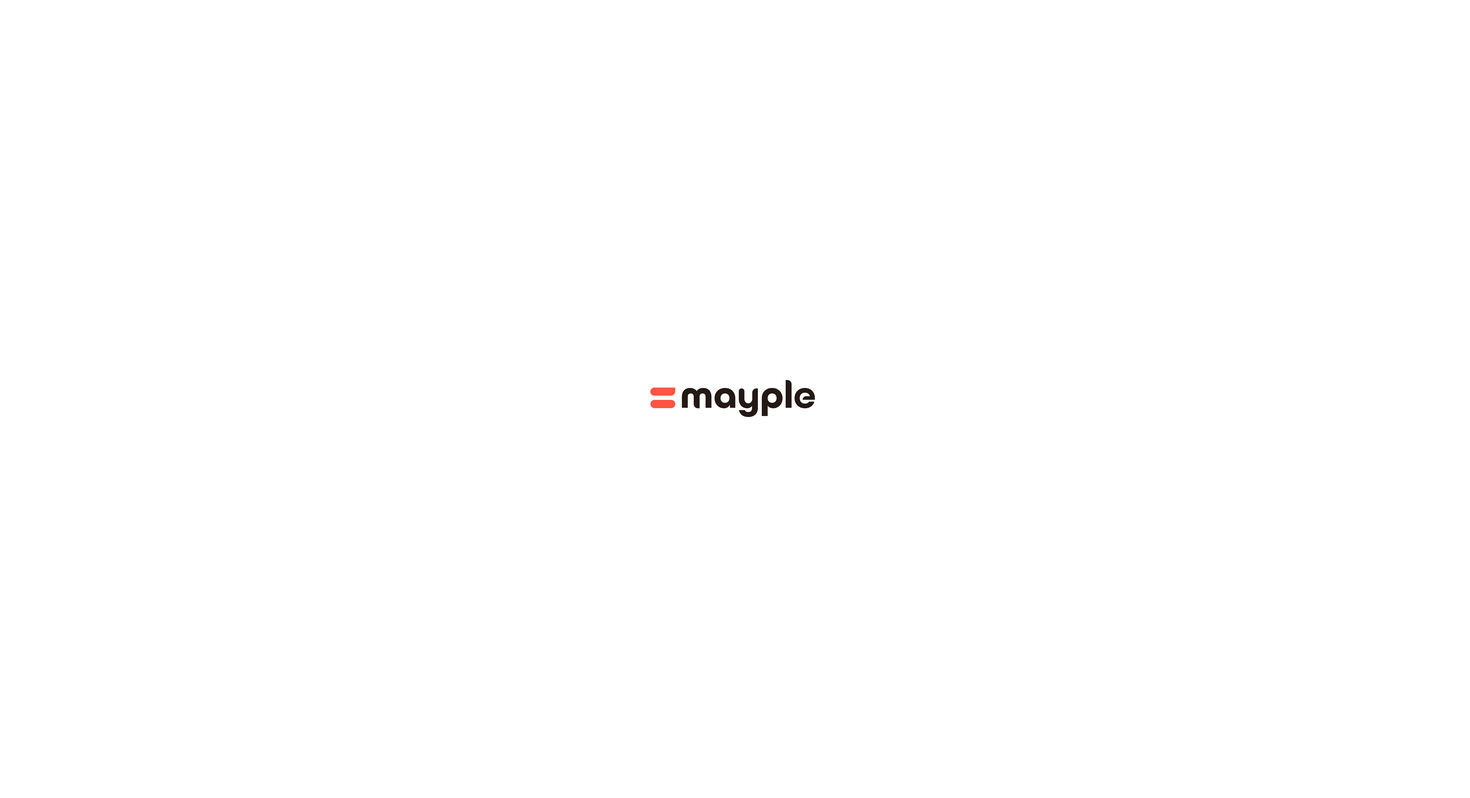 scroll, scrollTop: 0, scrollLeft: 0, axis: both 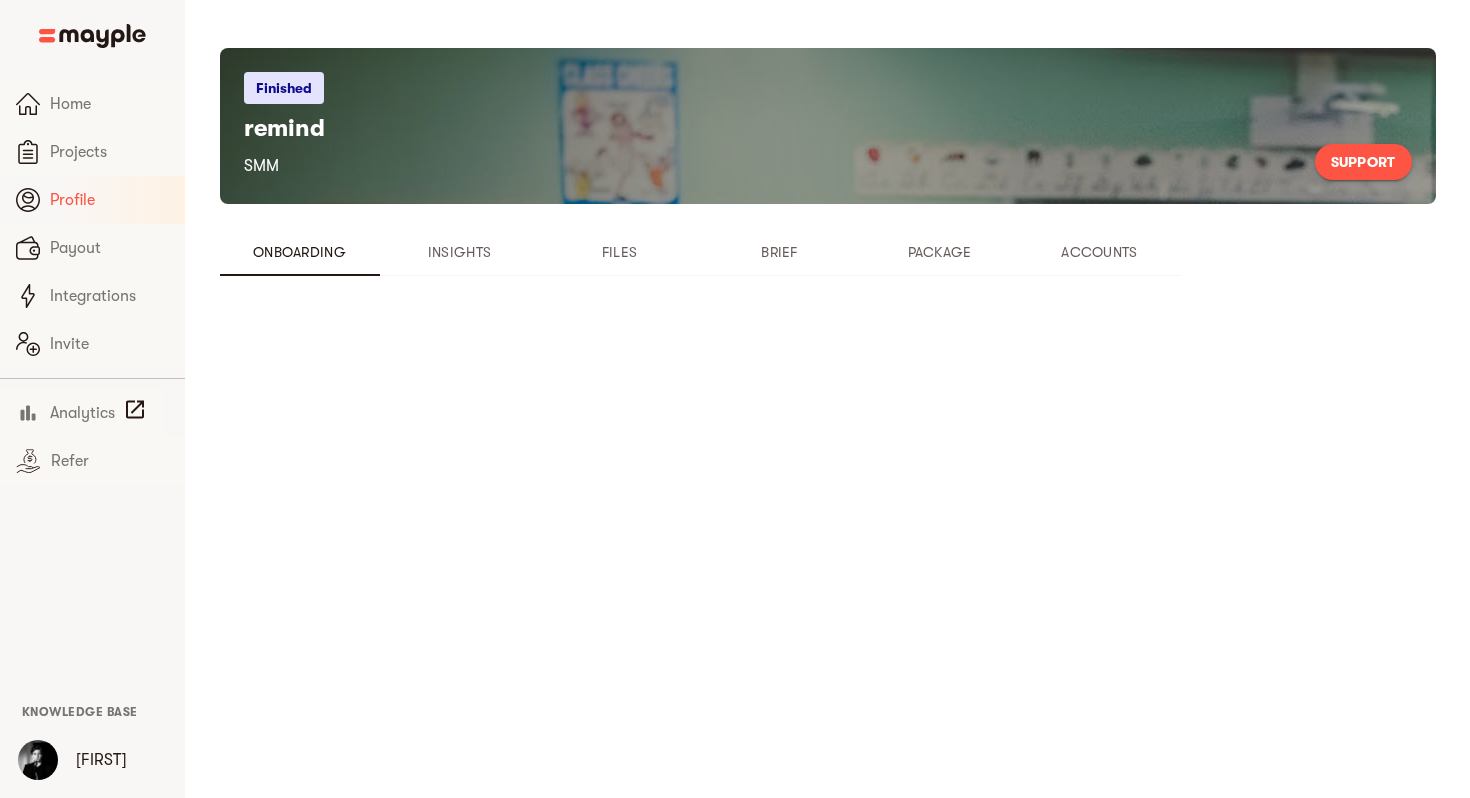 click on "Profile" at bounding box center [92, 200] 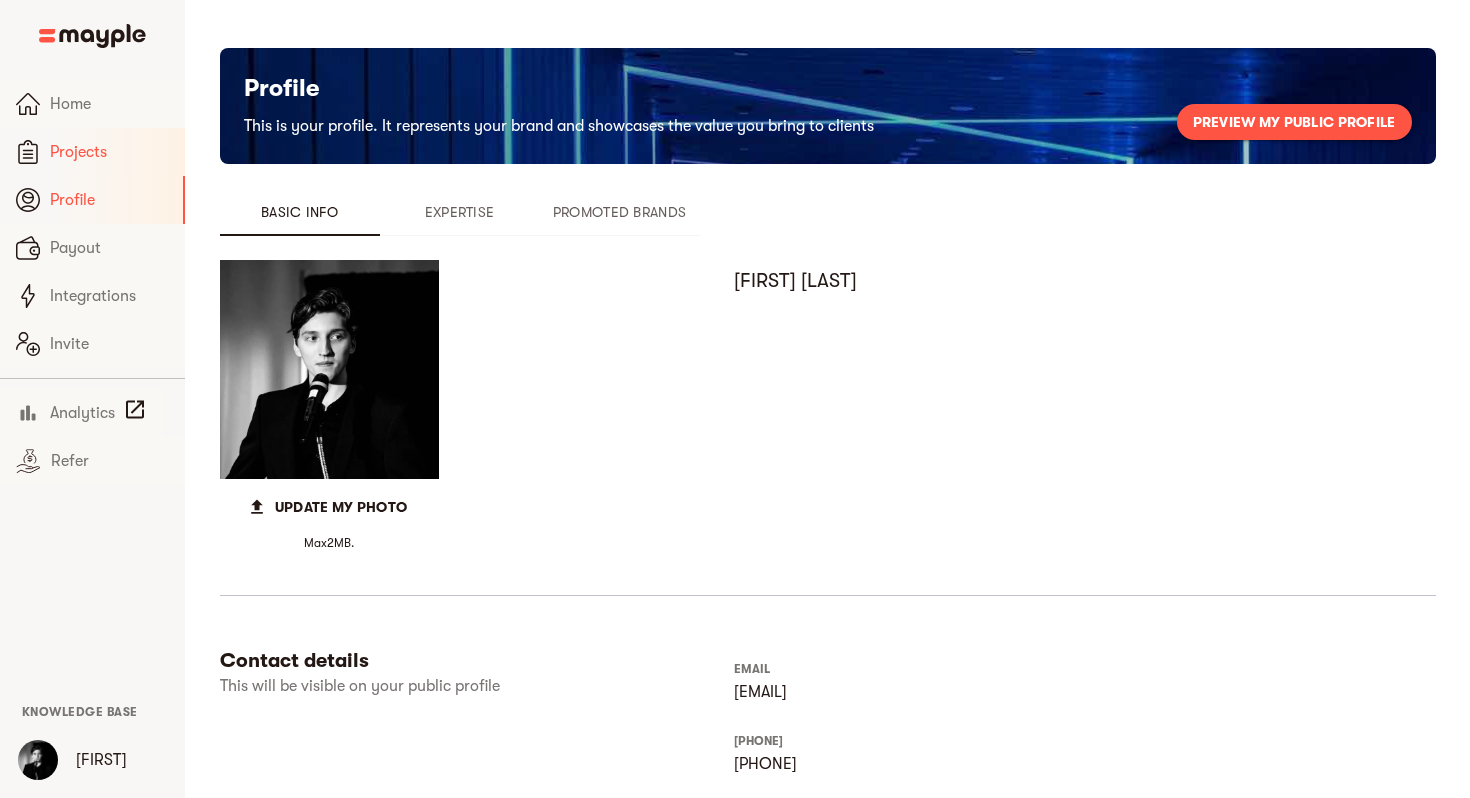 click on "Projects" at bounding box center [109, 152] 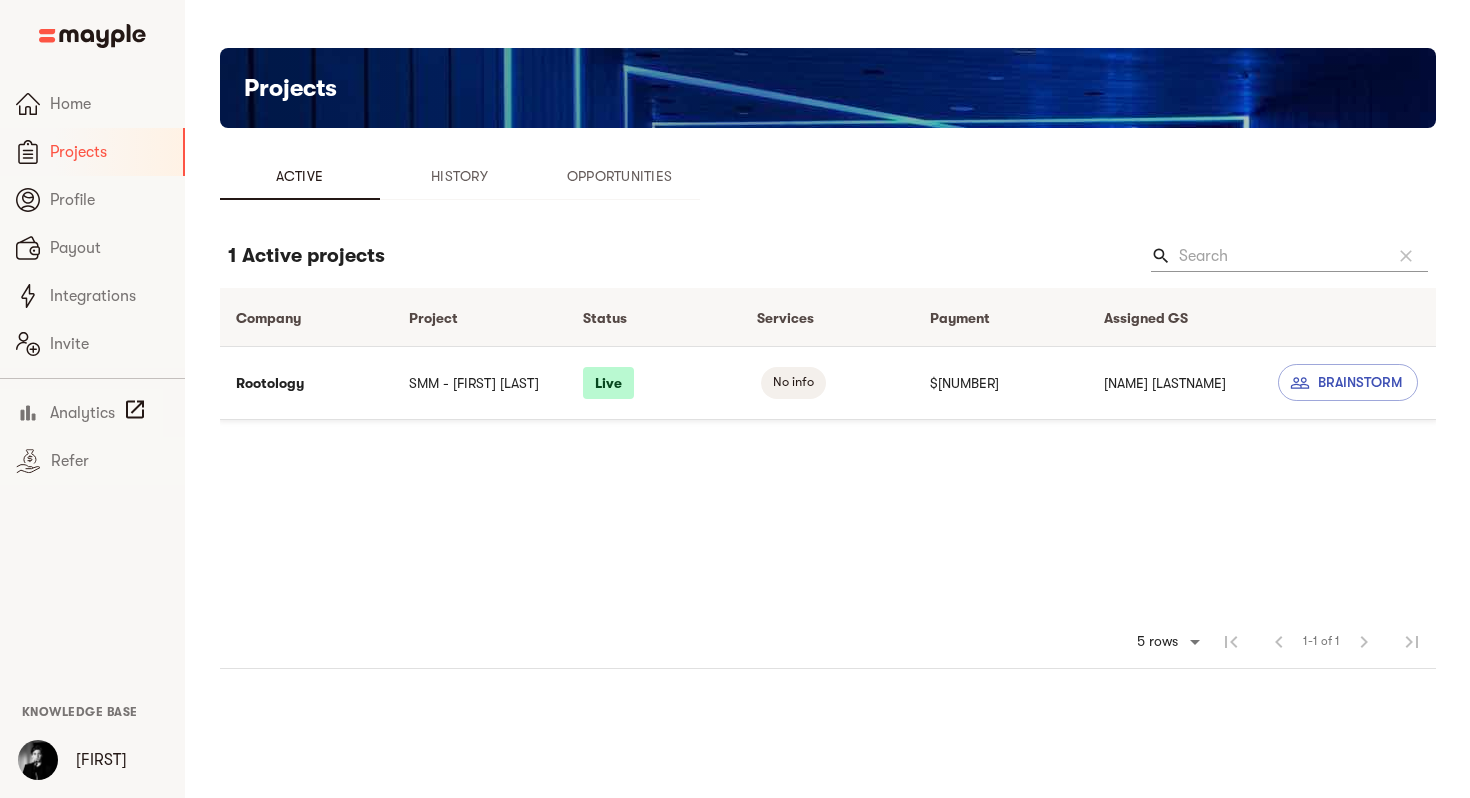 click on "SMM - [FIRST] [LAST]" at bounding box center [480, 382] 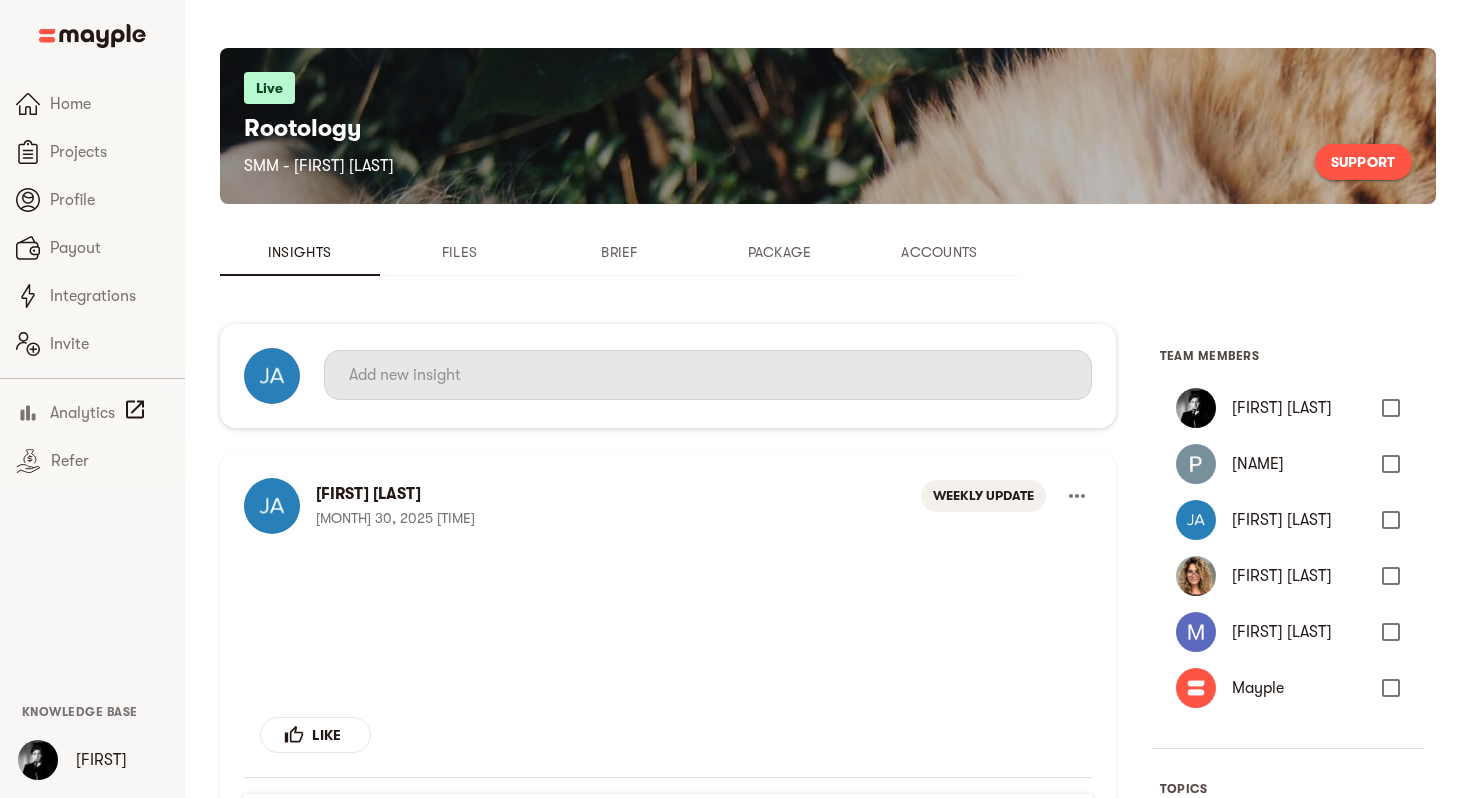 click at bounding box center (708, 375) 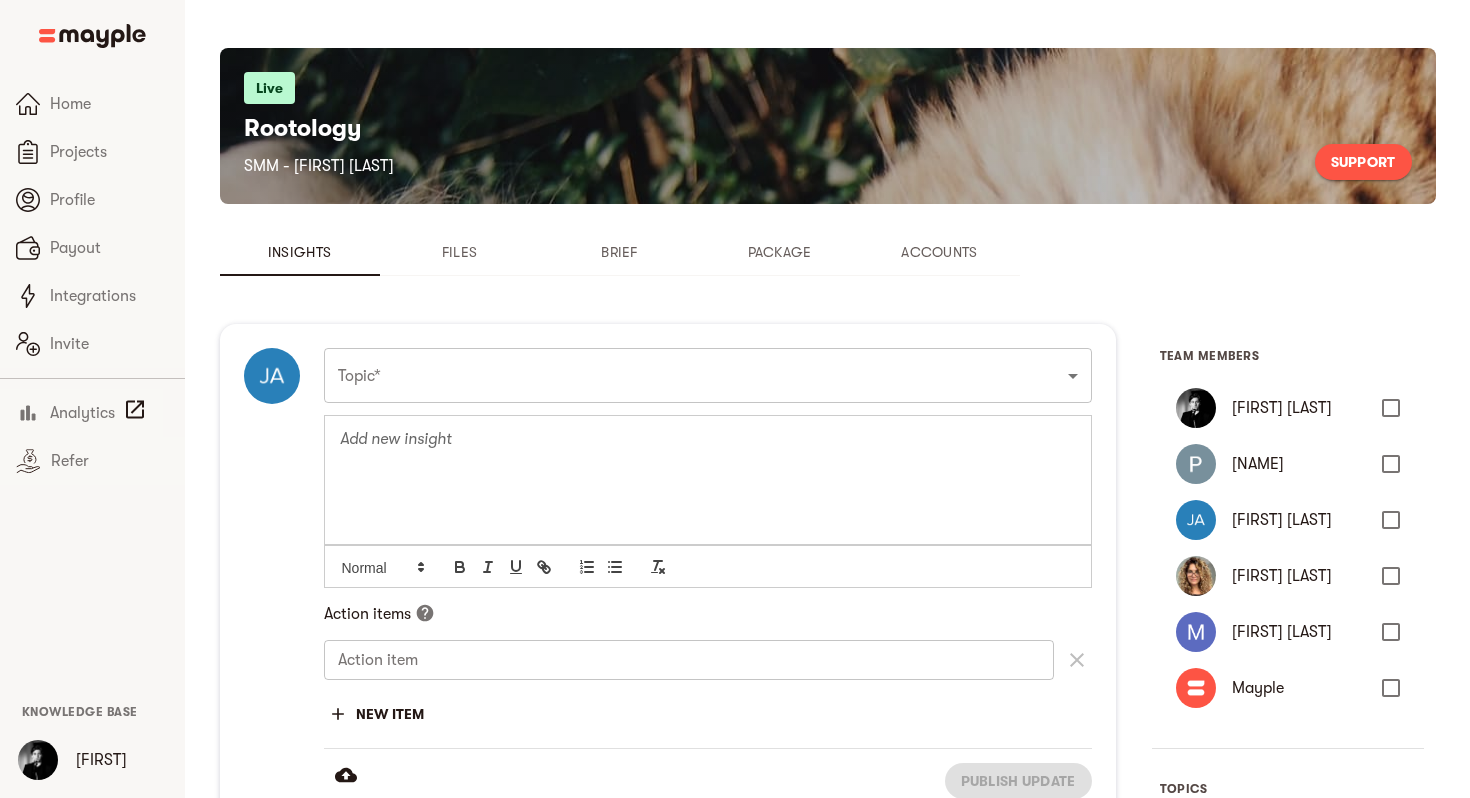 scroll, scrollTop: 0, scrollLeft: 0, axis: both 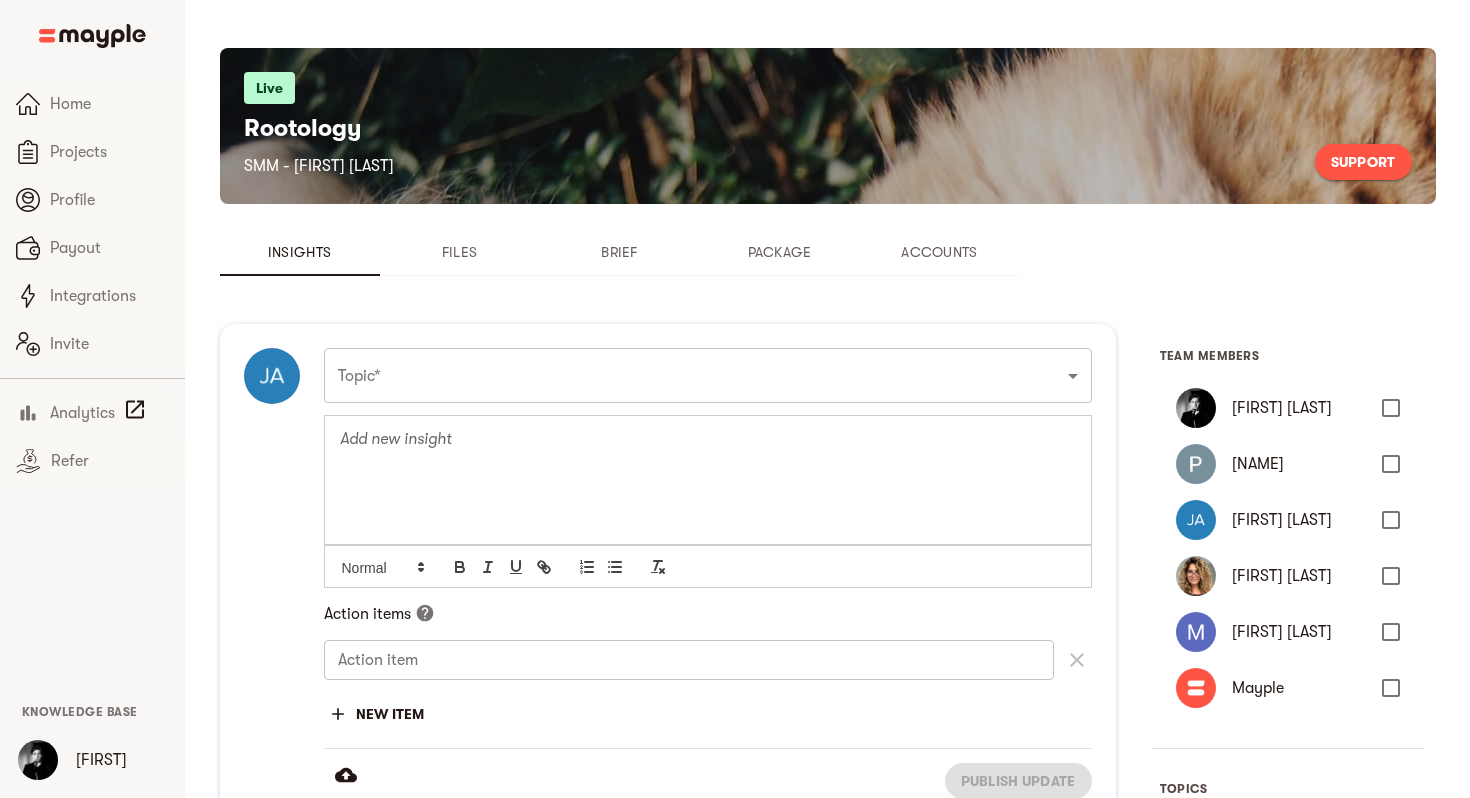 type 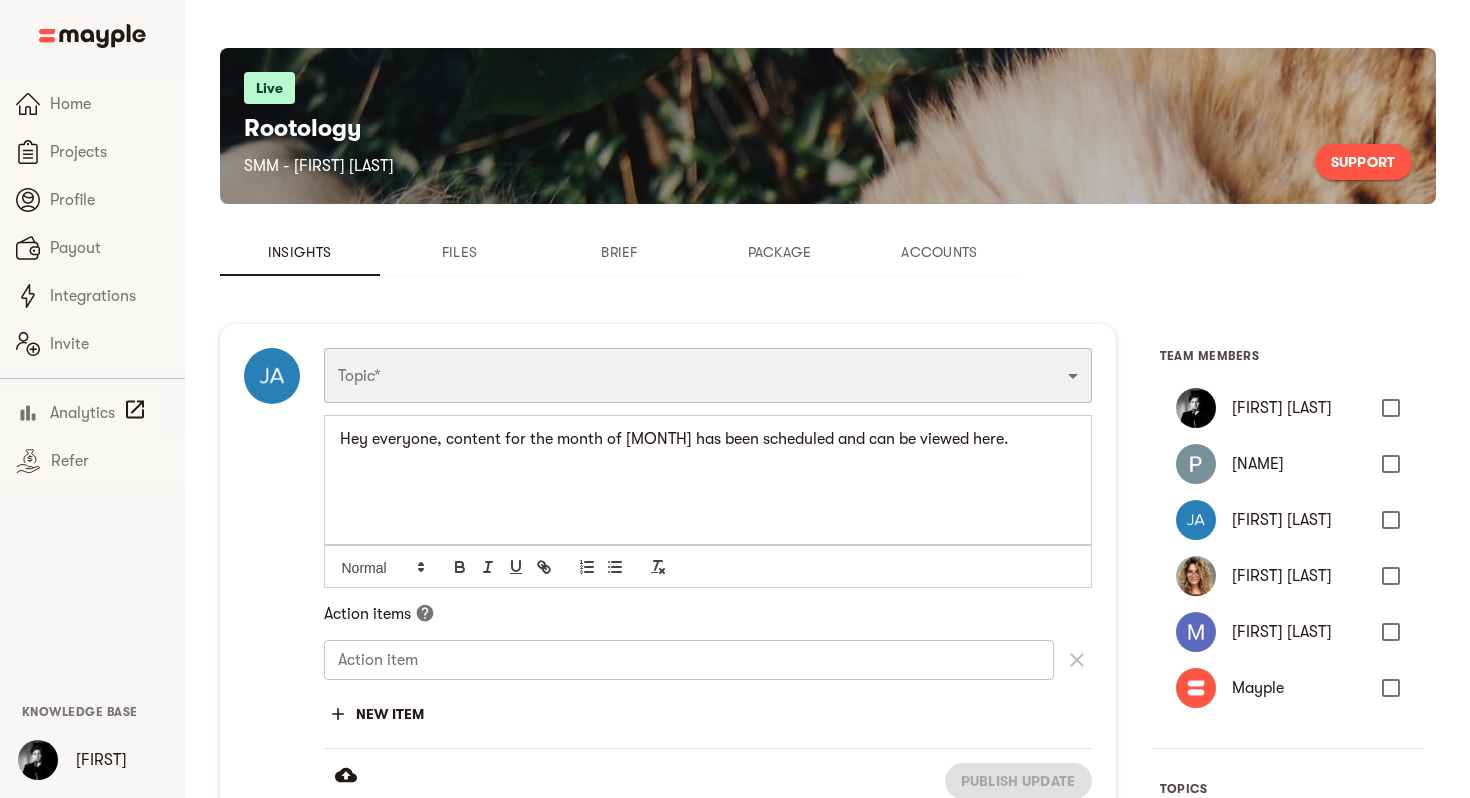 click on "Funnel Content Performance General Creatives Targeting Budget Technical Weekly Update Monthly Update Monitoring" at bounding box center [708, 375] 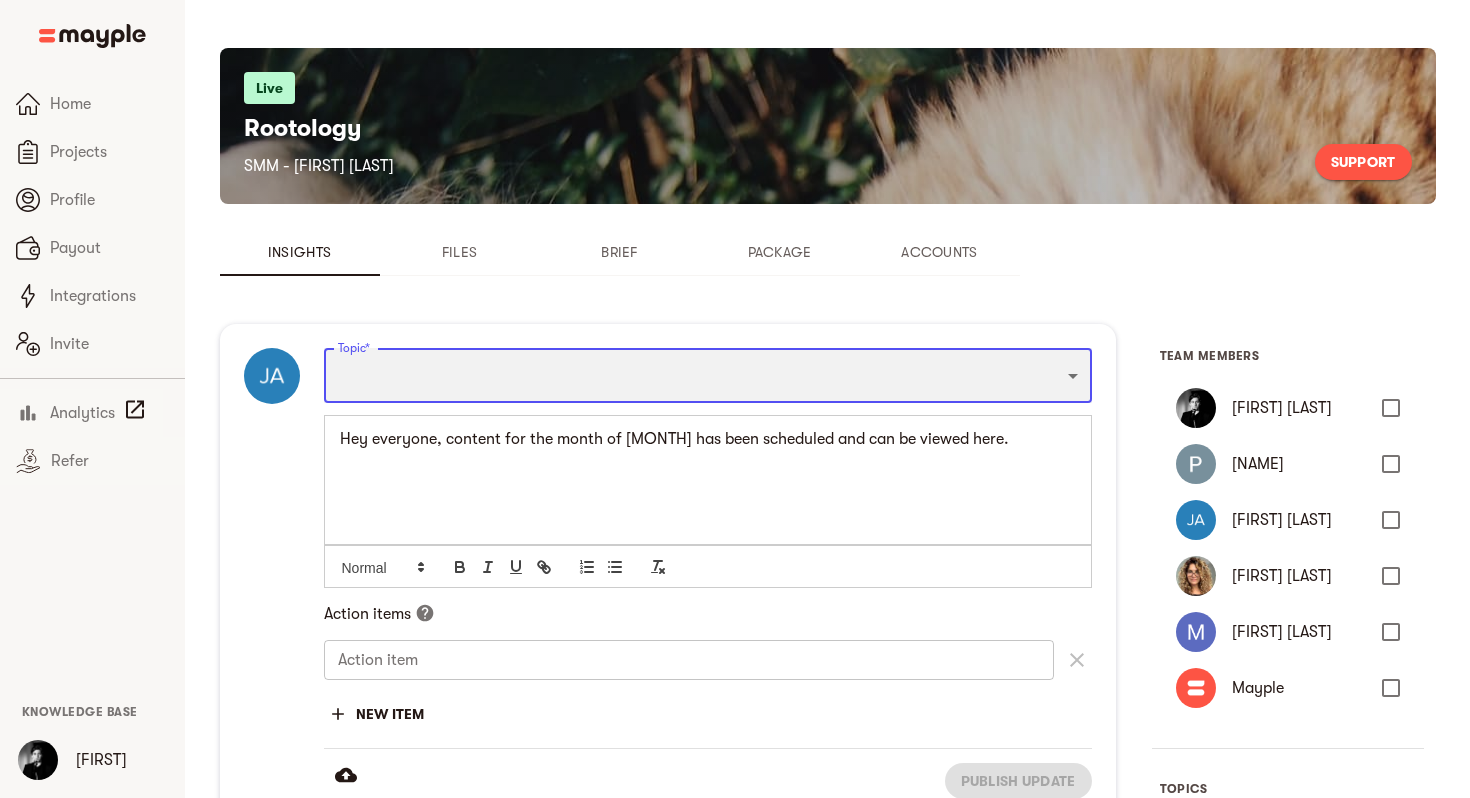 select on "WEEKLY_UPDATE" 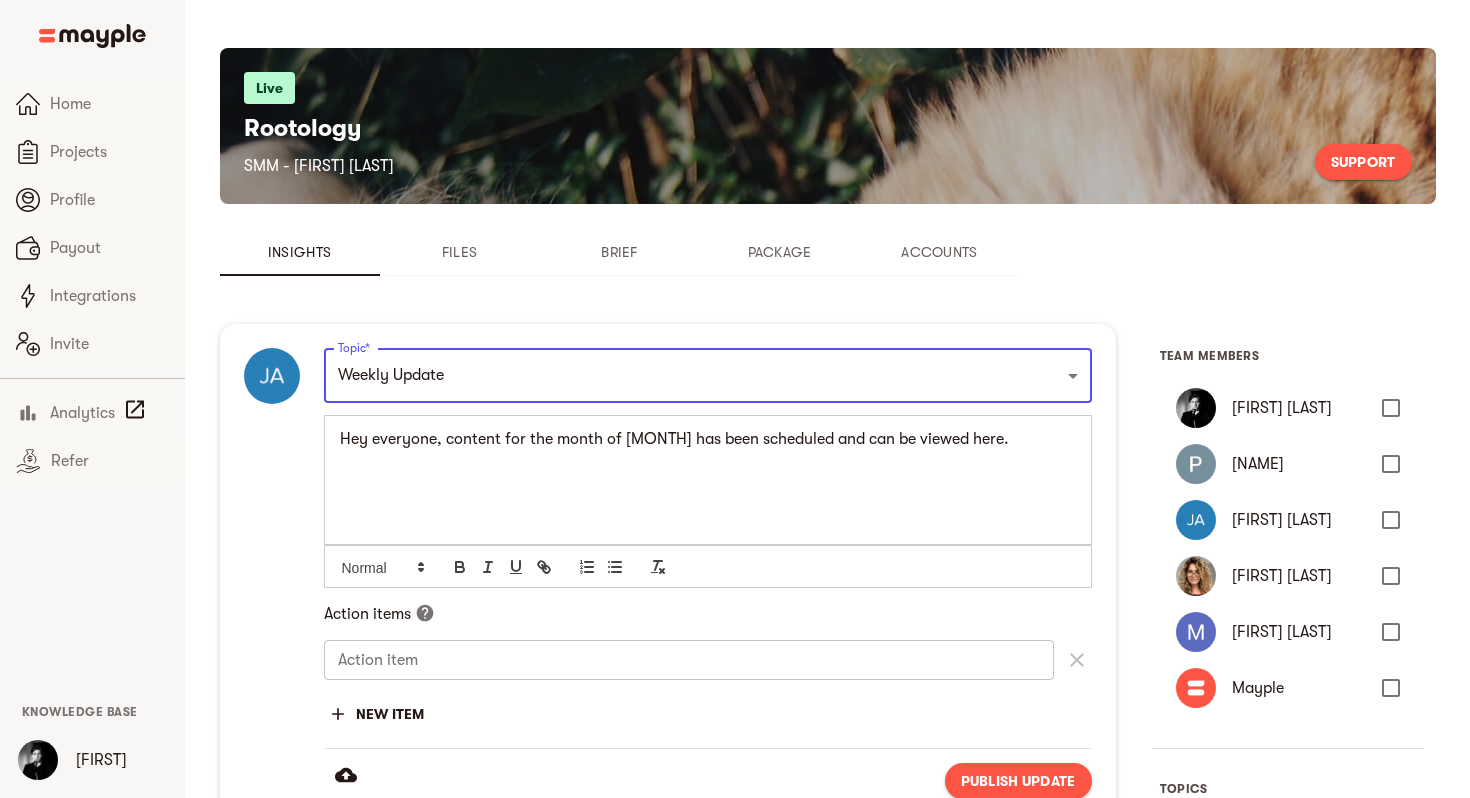 click on "Hey everyone, content for the month of [MONTH] has been scheduled and can be viewed here." at bounding box center (708, 439) 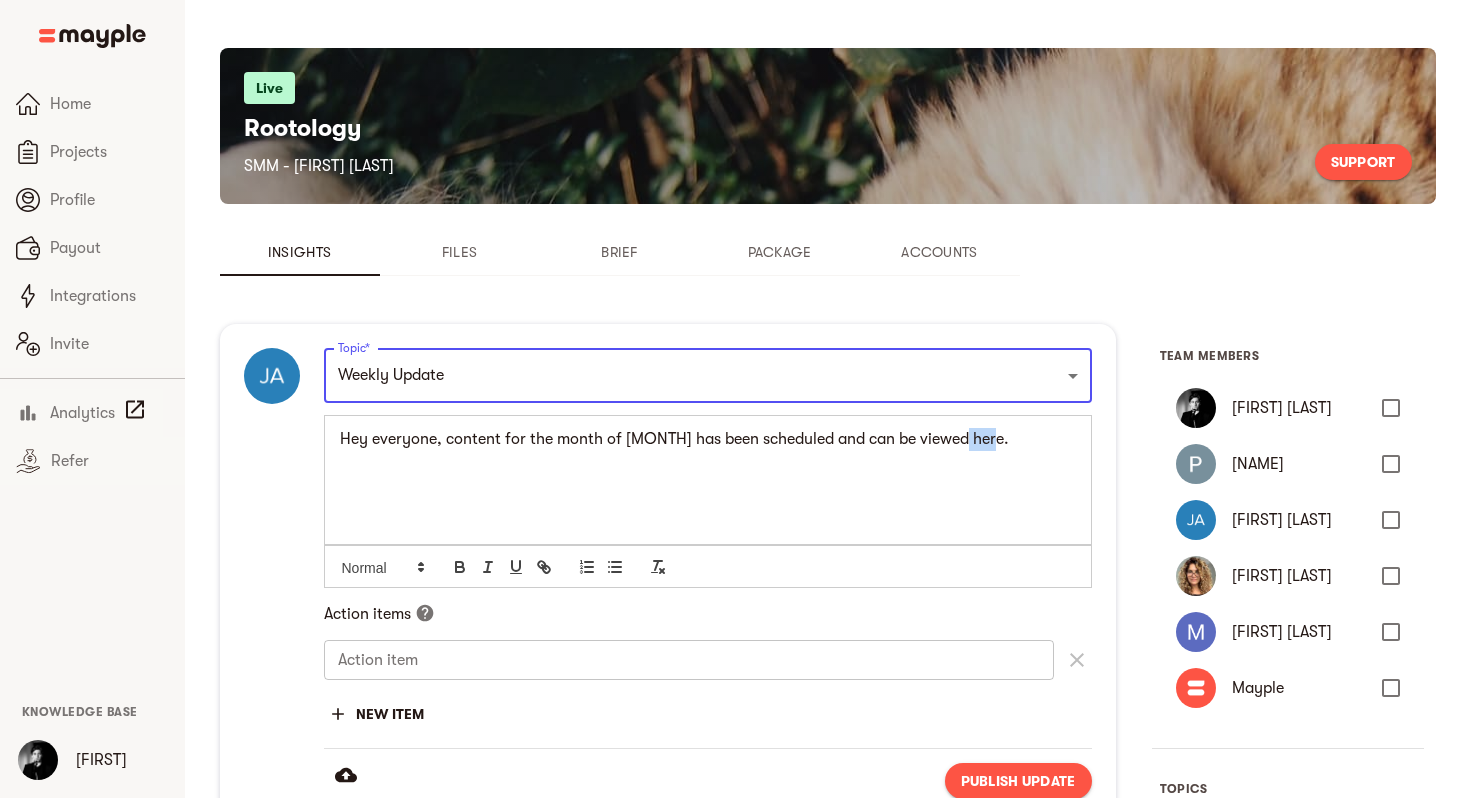 click on "Hey everyone, content for the month of [MONTH] has been scheduled and can be viewed here." at bounding box center (708, 439) 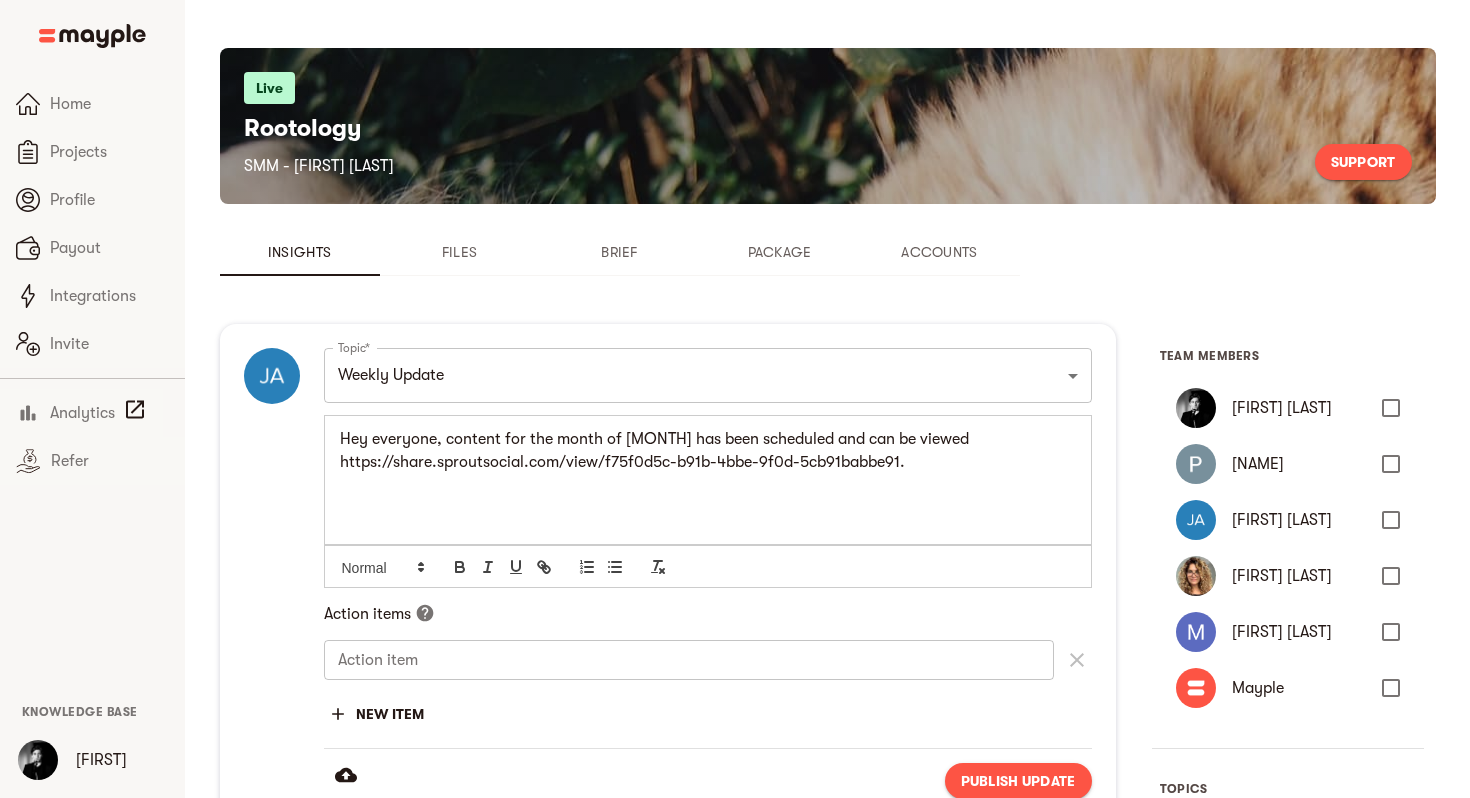 click on "Hey everyone, content for the month of [MONTH] has been scheduled and can be viewed https://share.sproutsocial.com/view/f75f0d5c-b91b-4bbe-9f0d-5cb91babbe91." at bounding box center [708, 450] 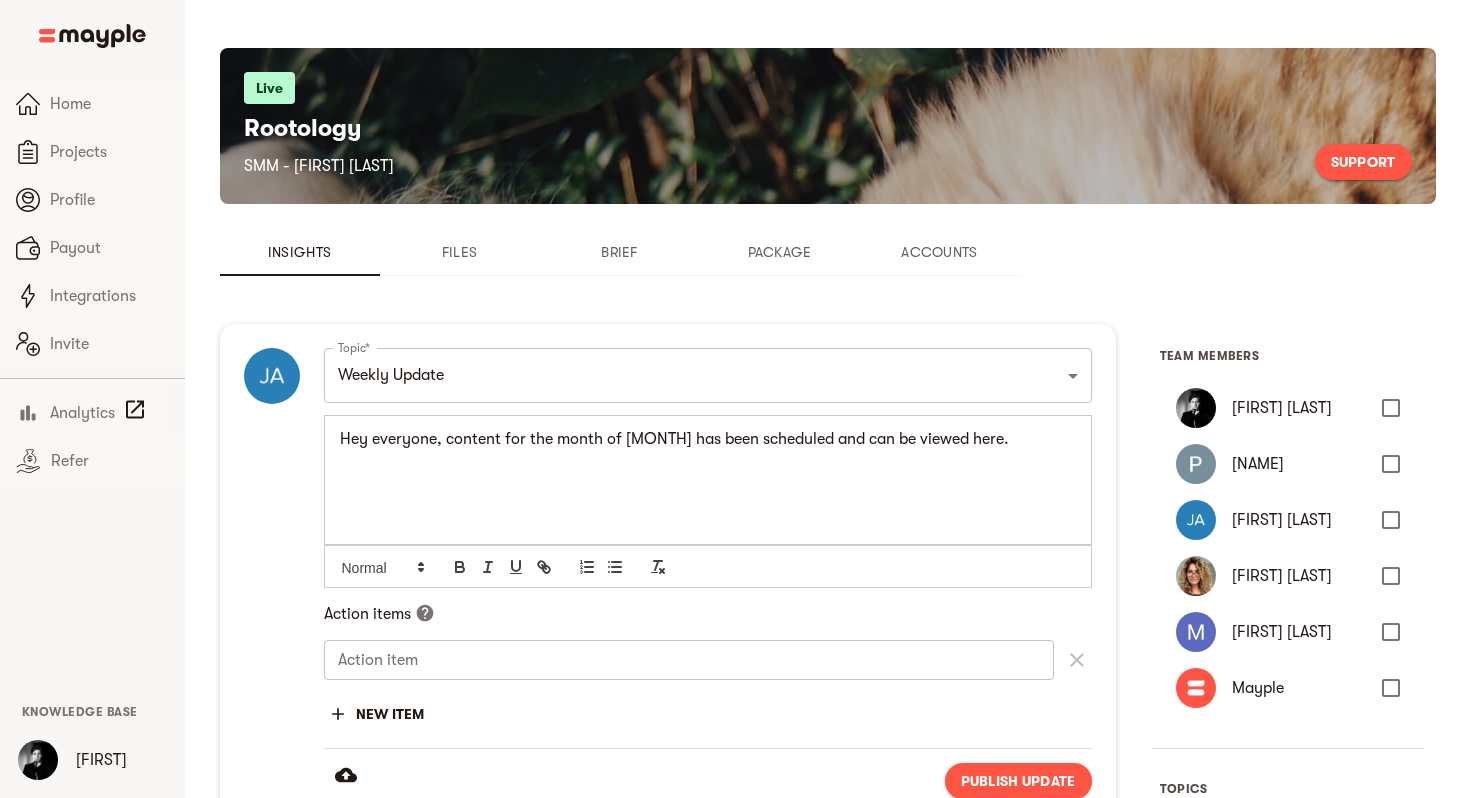 click on "Hey everyone, content for the month of [MONTH] has been scheduled and can be viewed here." at bounding box center [708, 439] 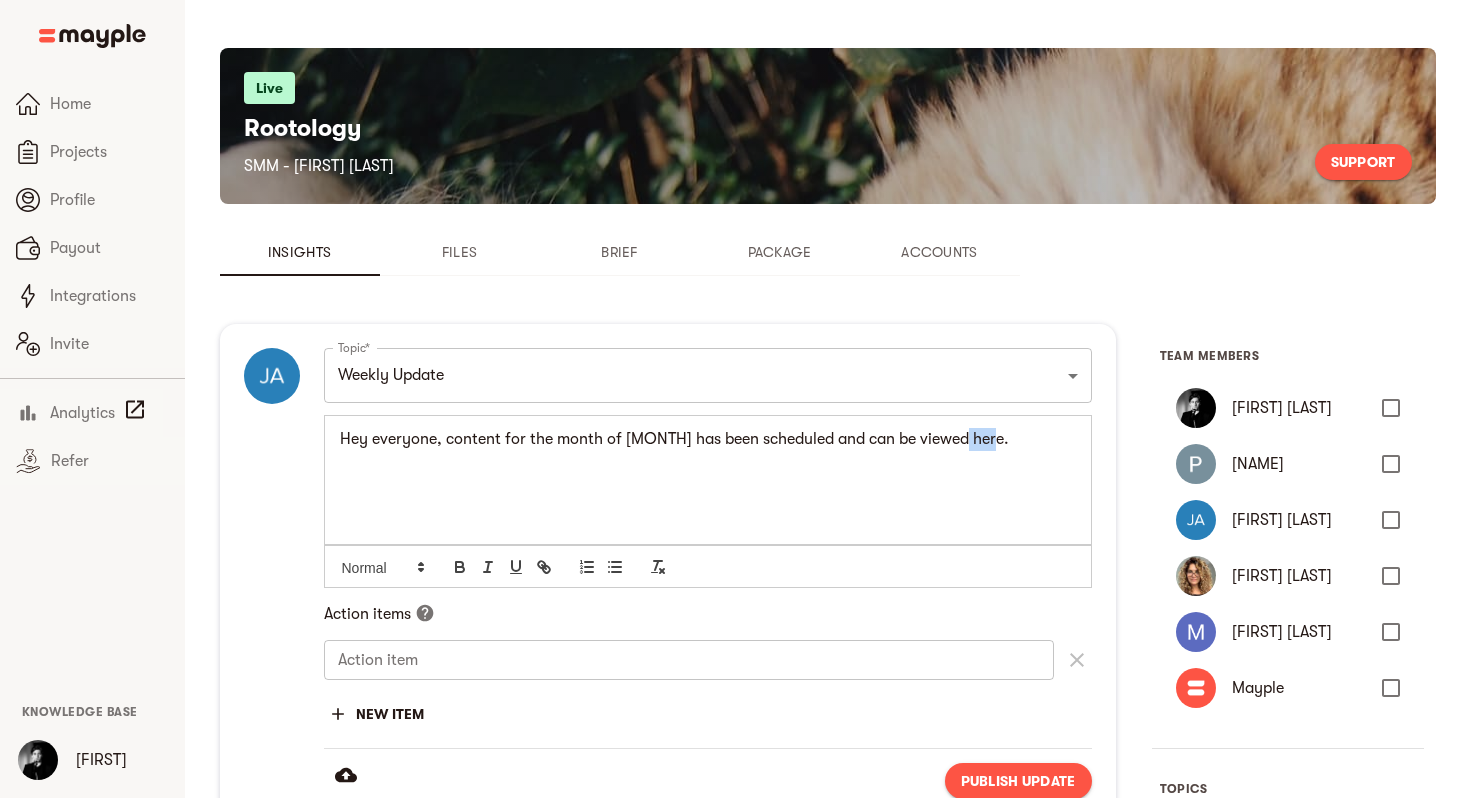 click on "Hey everyone, content for the month of [MONTH] has been scheduled and can be viewed here." at bounding box center [708, 439] 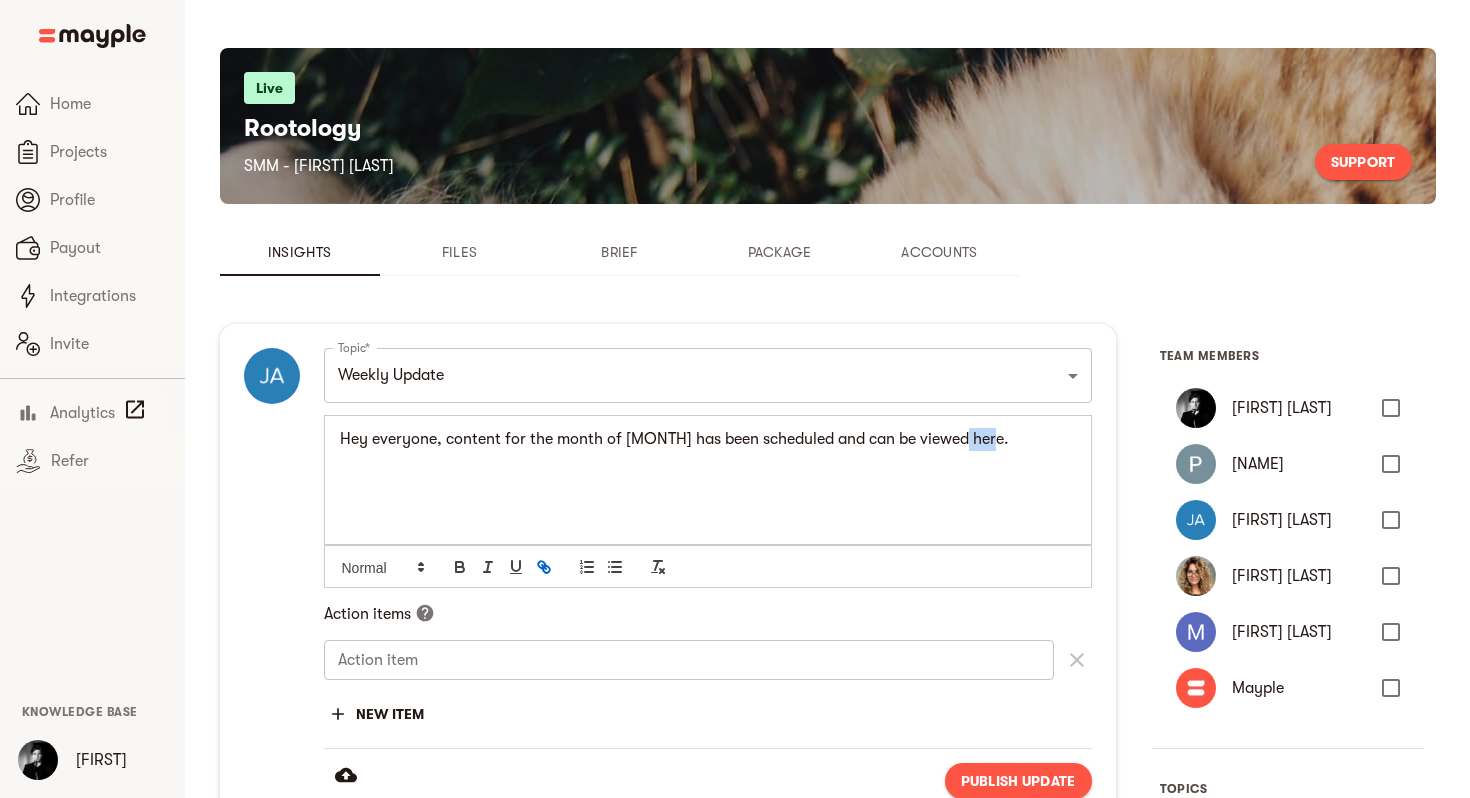 click 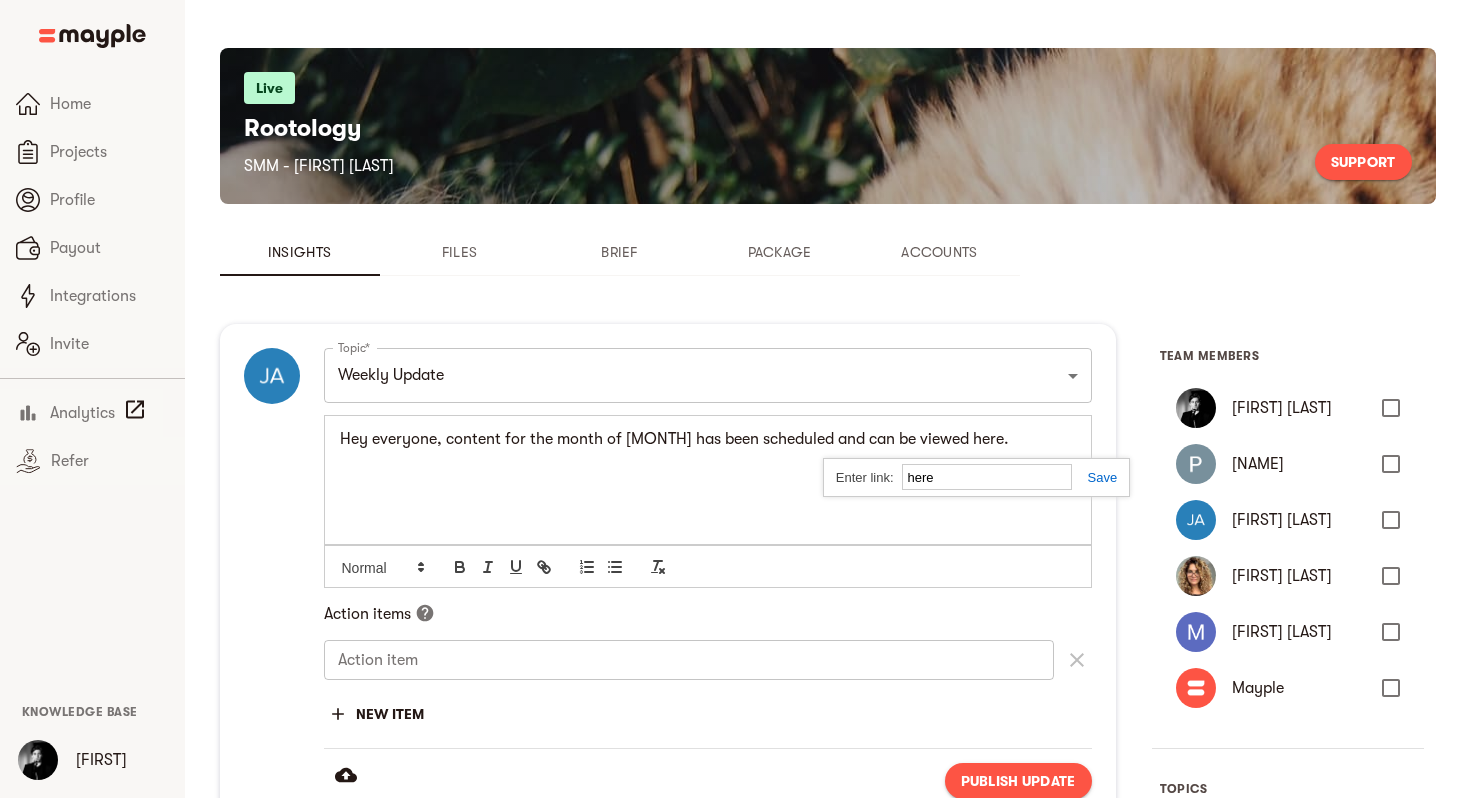 paste on "https://share.sproutsocial.com/view/f75f0d5c-b91b-4bbe-9f0d-5cb91babbe91" 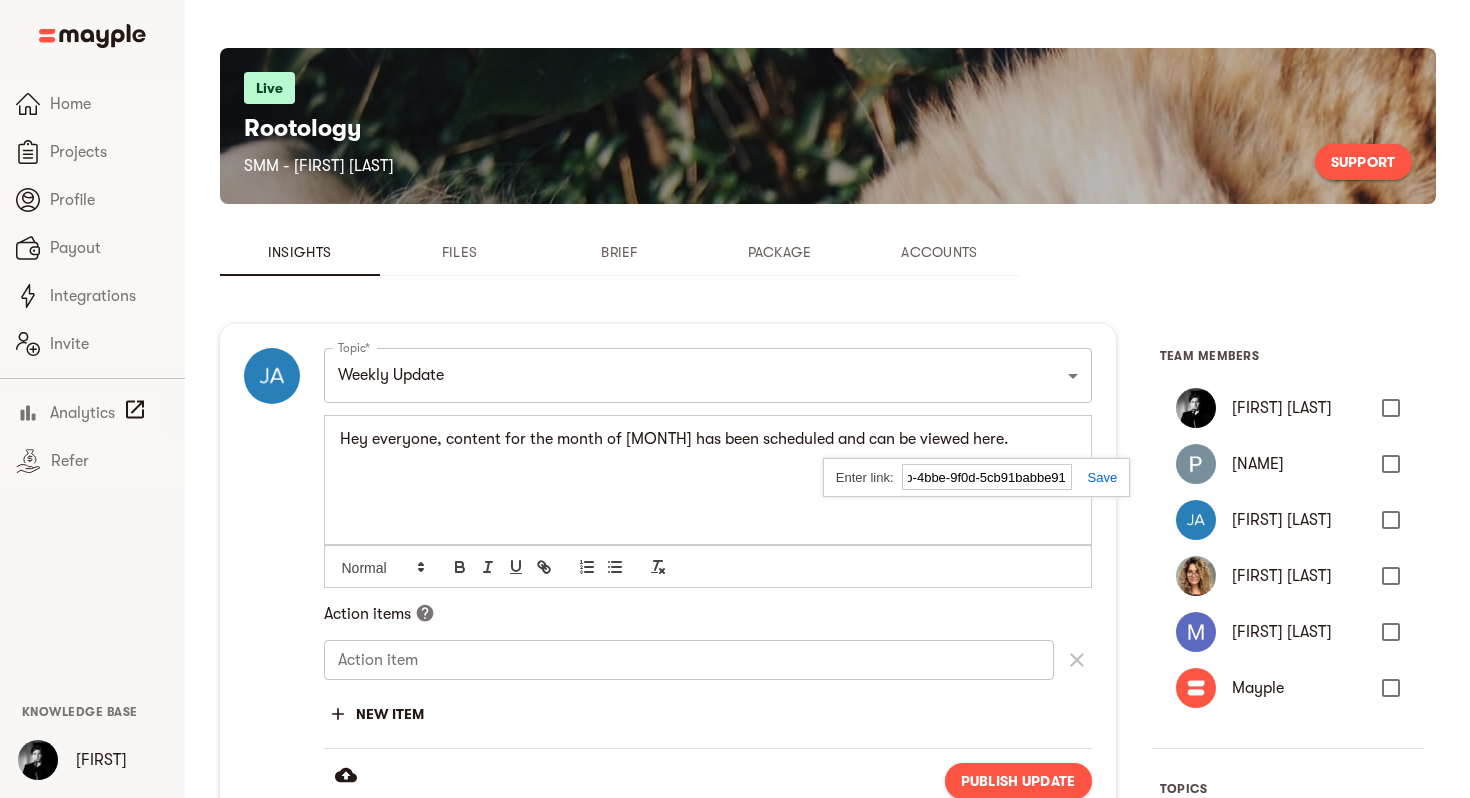 click at bounding box center [1095, 477] 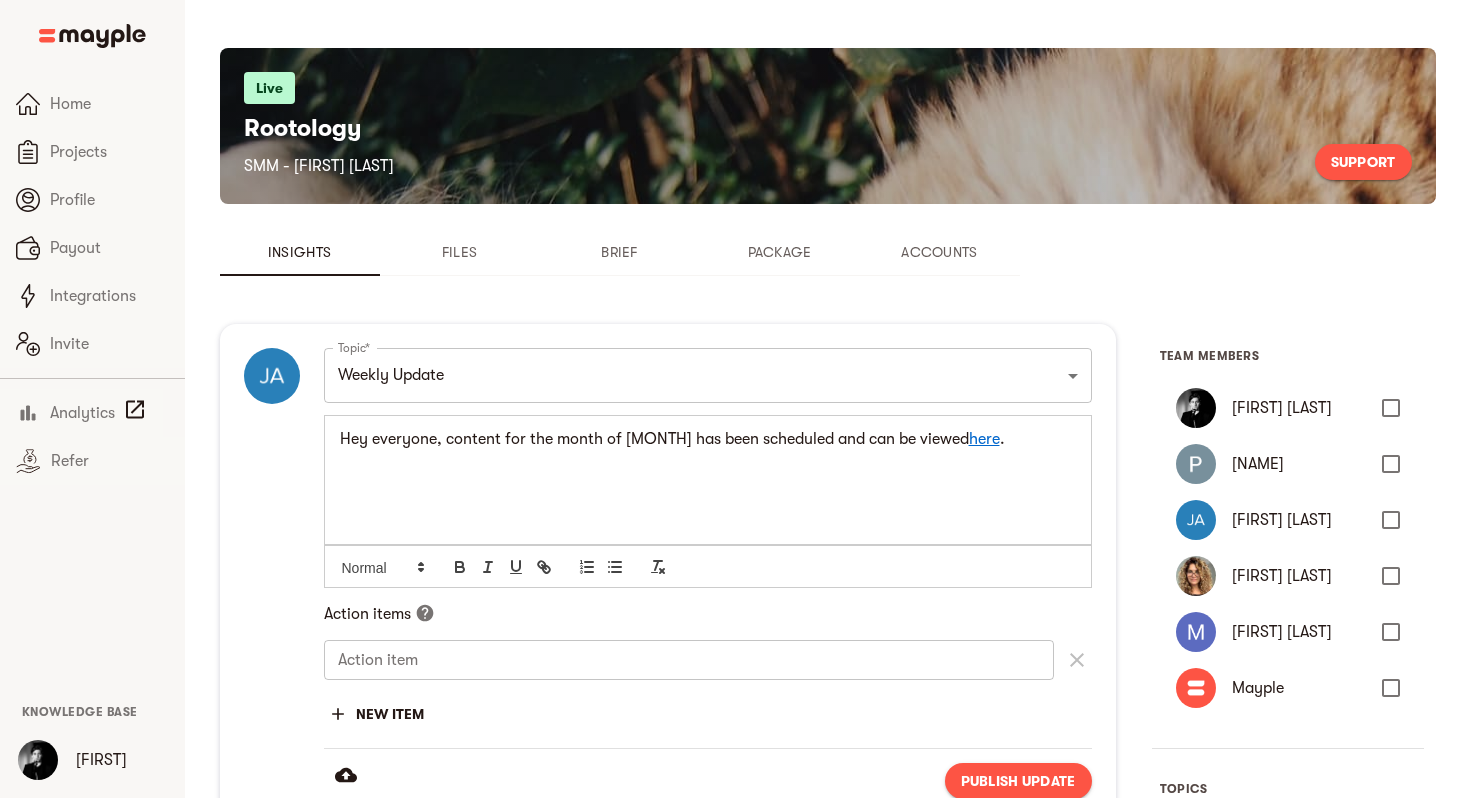 click on "Hey everyone, content for the month of [MONTH] has been scheduled and can be viewed  here ." at bounding box center [708, 439] 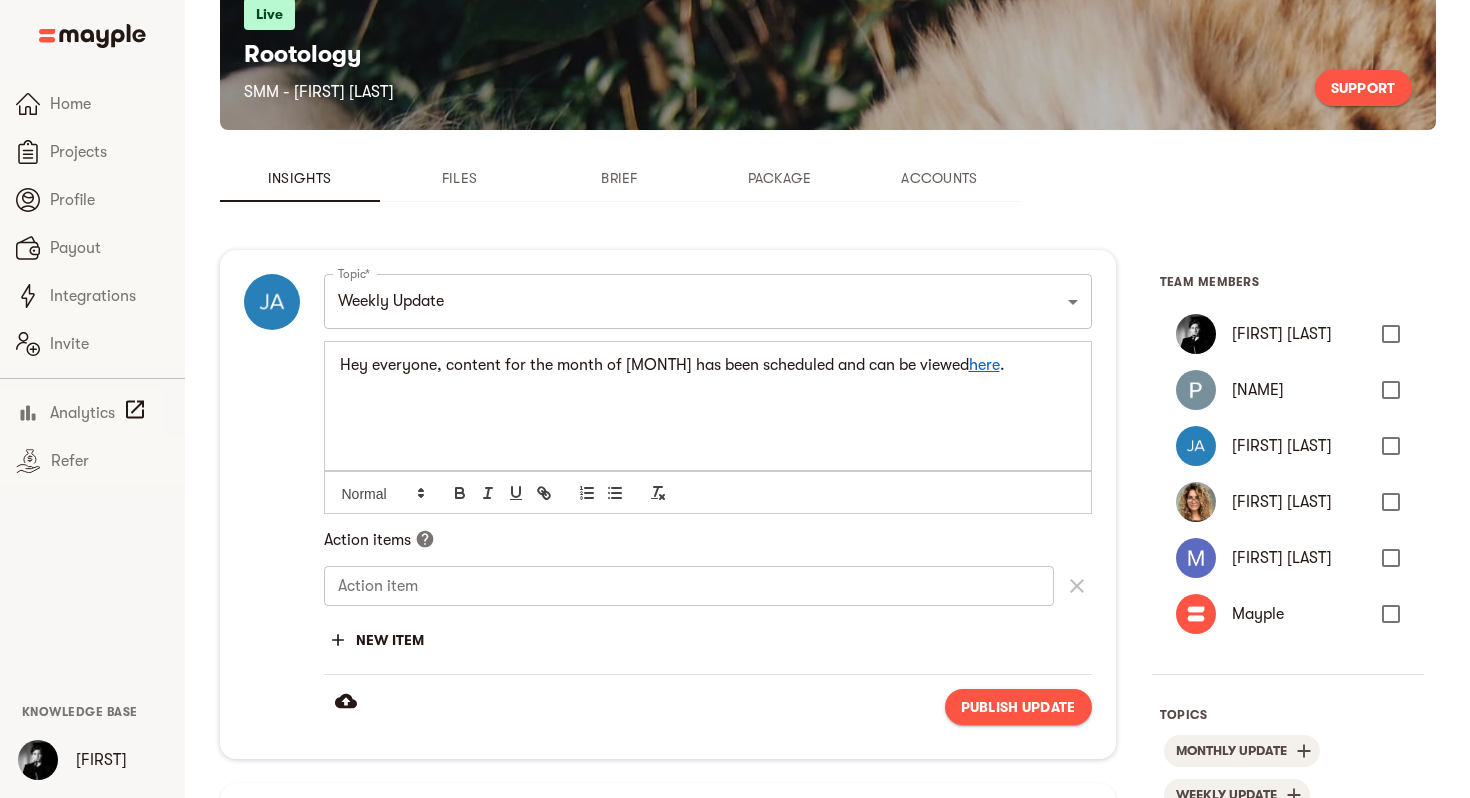 click on "Hey everyone, content for the month of [MONTH] has been scheduled and can be viewed  here ." at bounding box center (708, 405) 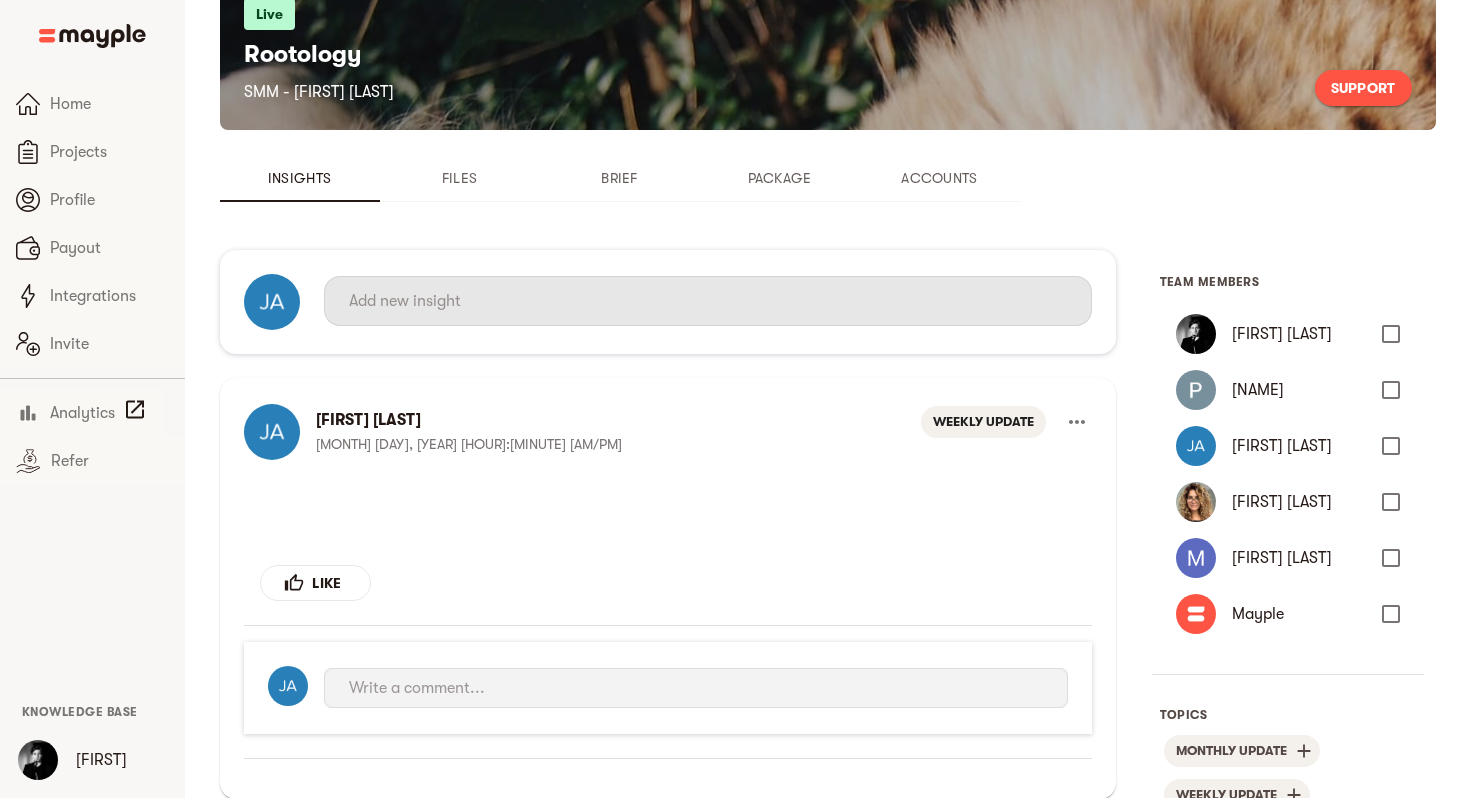 click at bounding box center (708, 301) 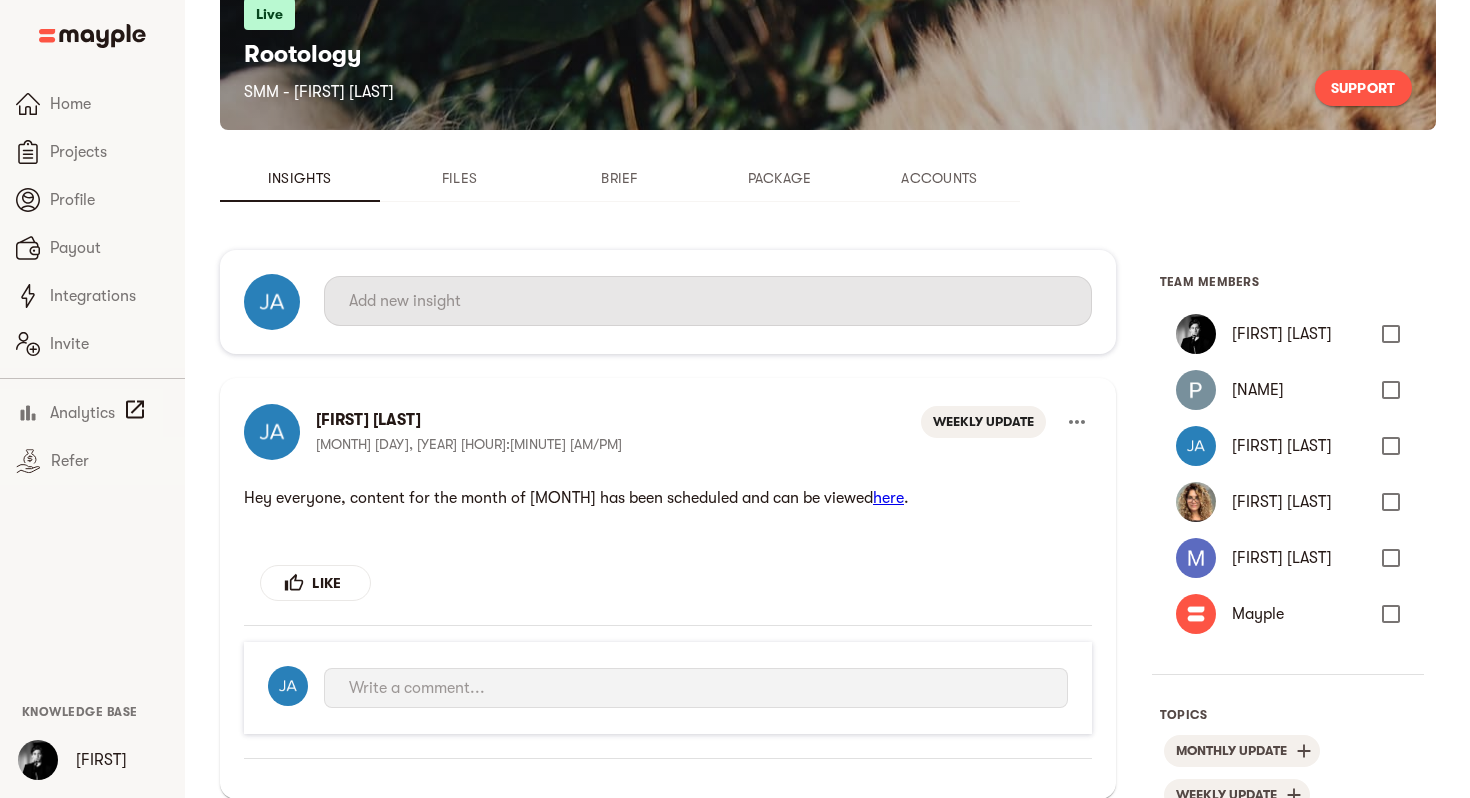 scroll, scrollTop: 0, scrollLeft: 0, axis: both 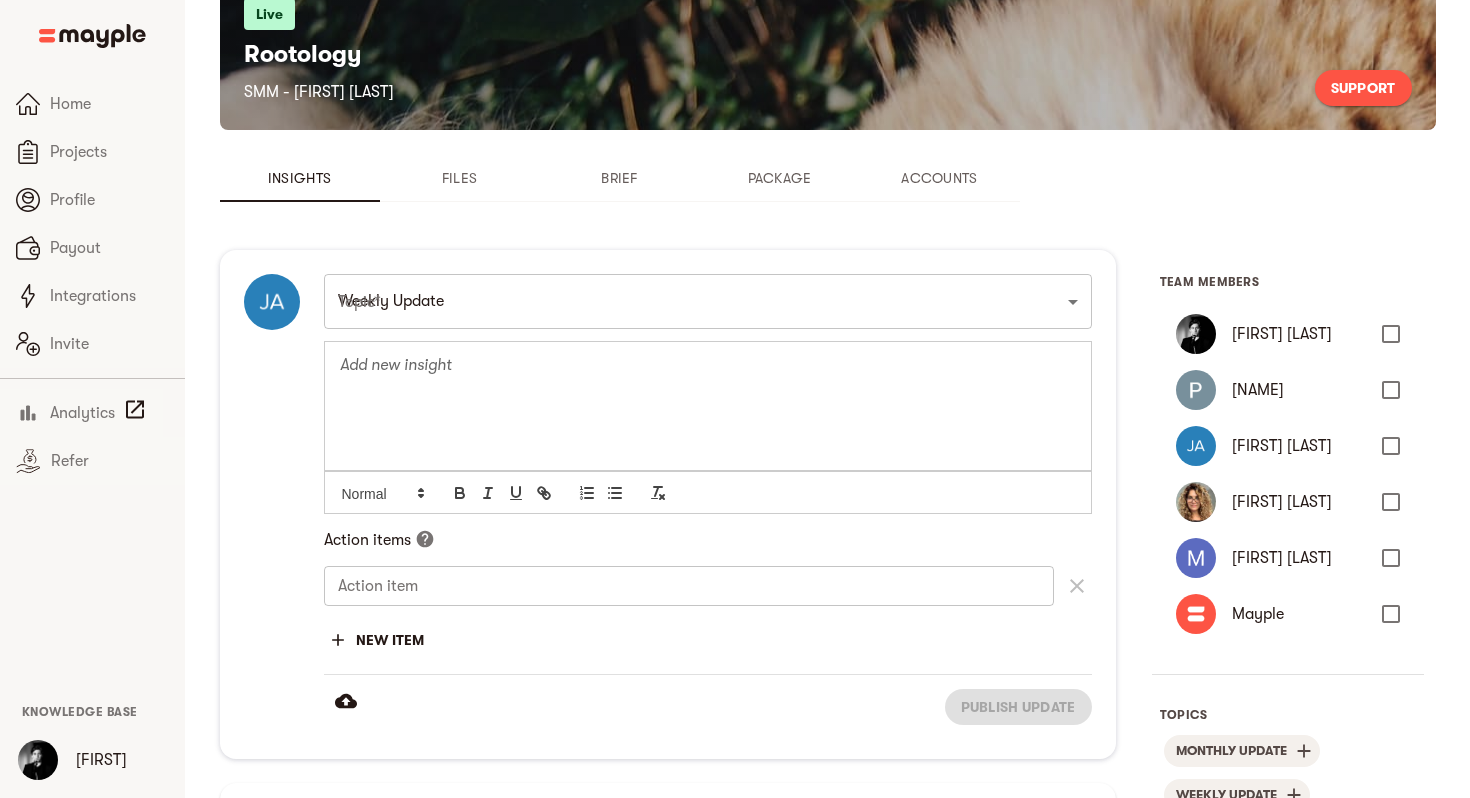 click at bounding box center (708, 405) 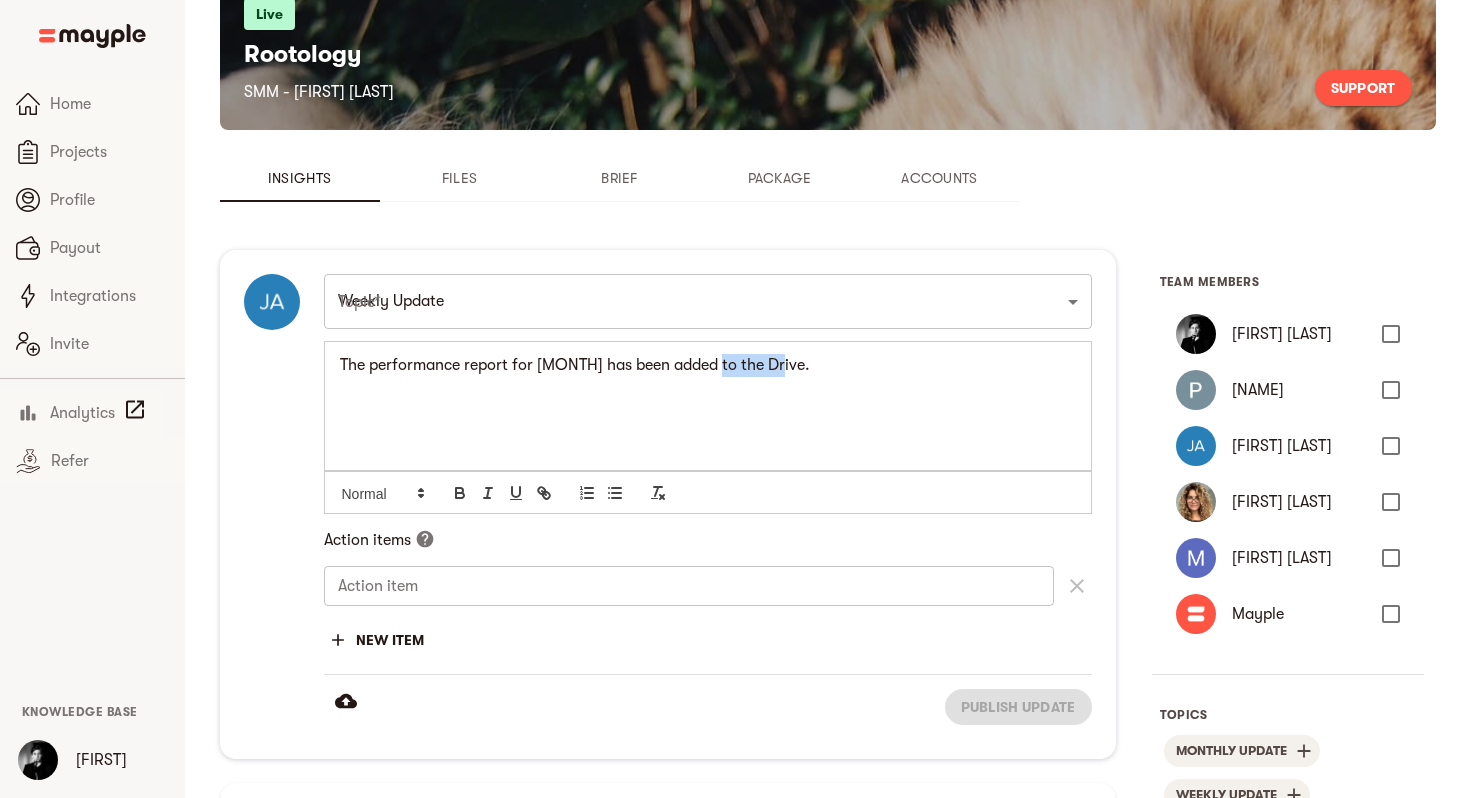 drag, startPoint x: 711, startPoint y: 367, endPoint x: 773, endPoint y: 373, distance: 62.289646 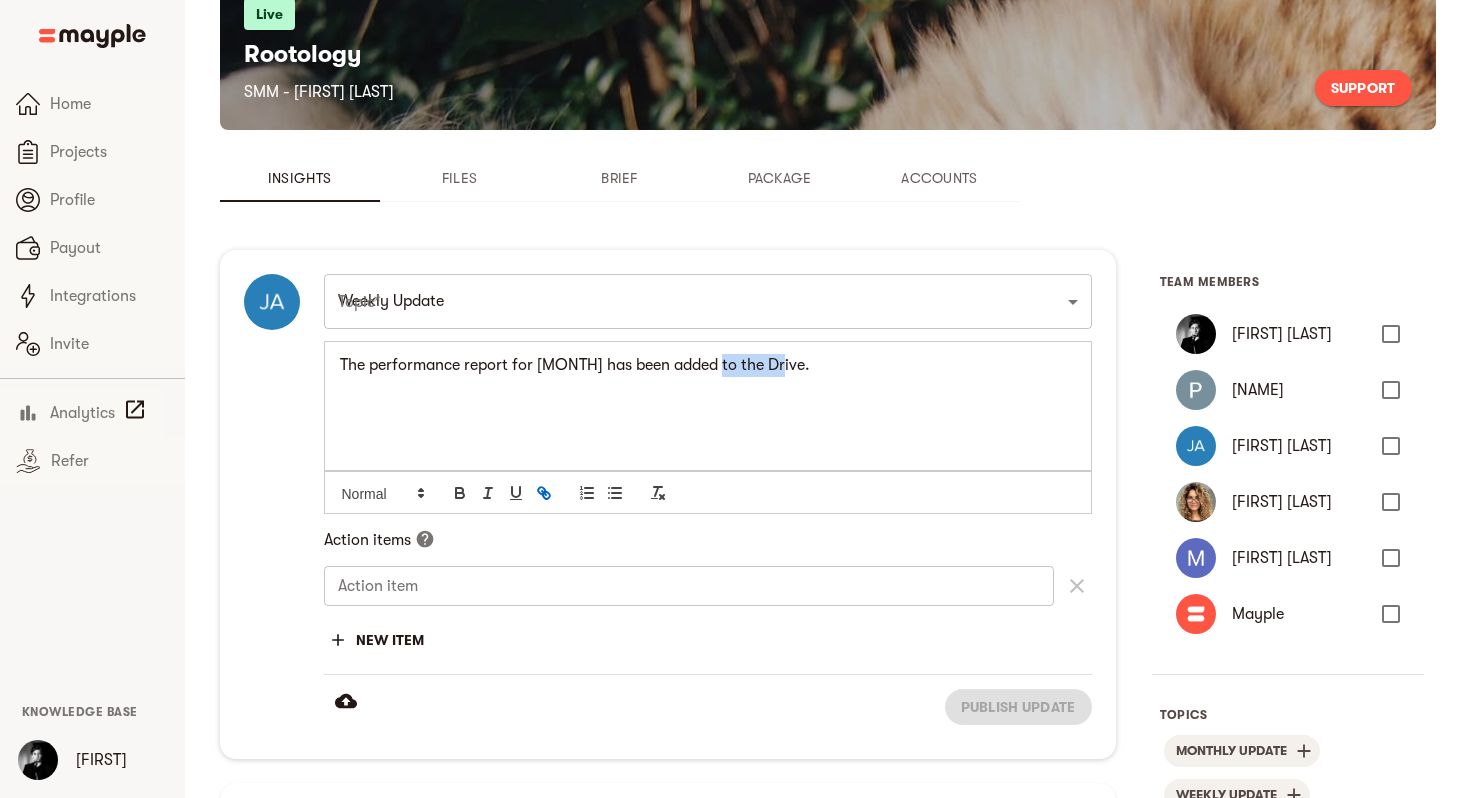 click 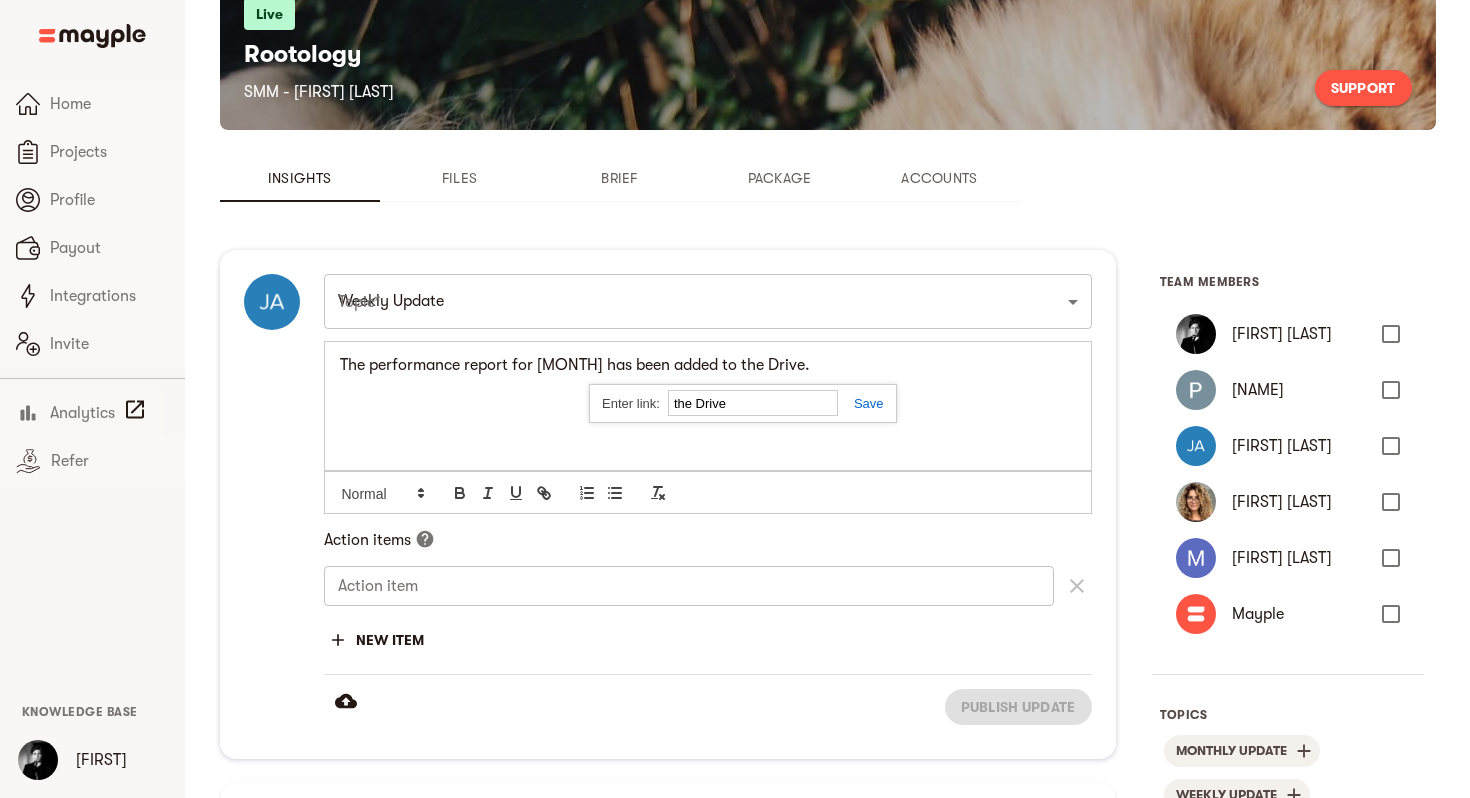 paste on "https://drive.google.com/file/d/1yrTLdqAnvspj0N6dYjUnh5-o9YWEBKKY/view?usp=sharing" 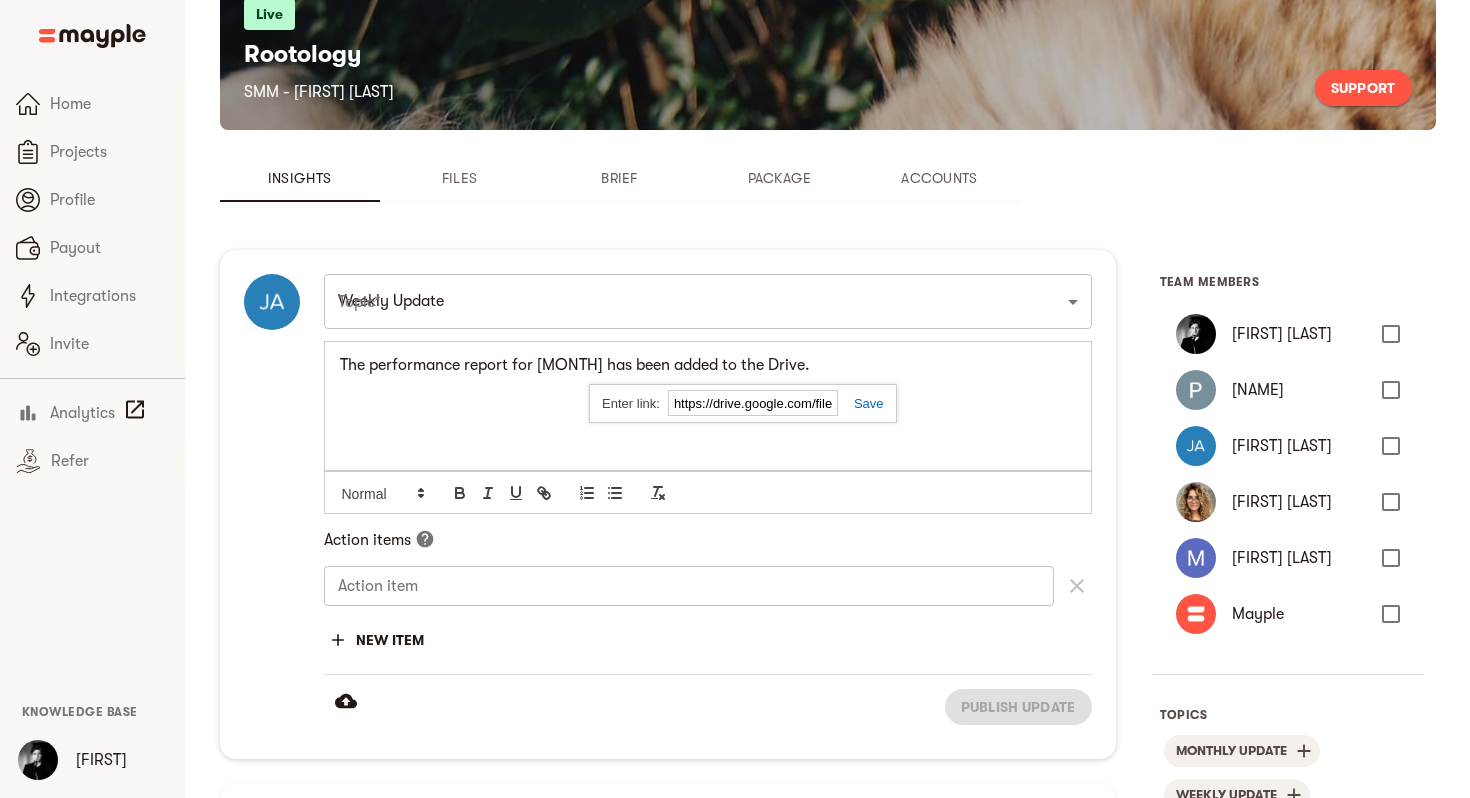 scroll, scrollTop: 0, scrollLeft: 366, axis: horizontal 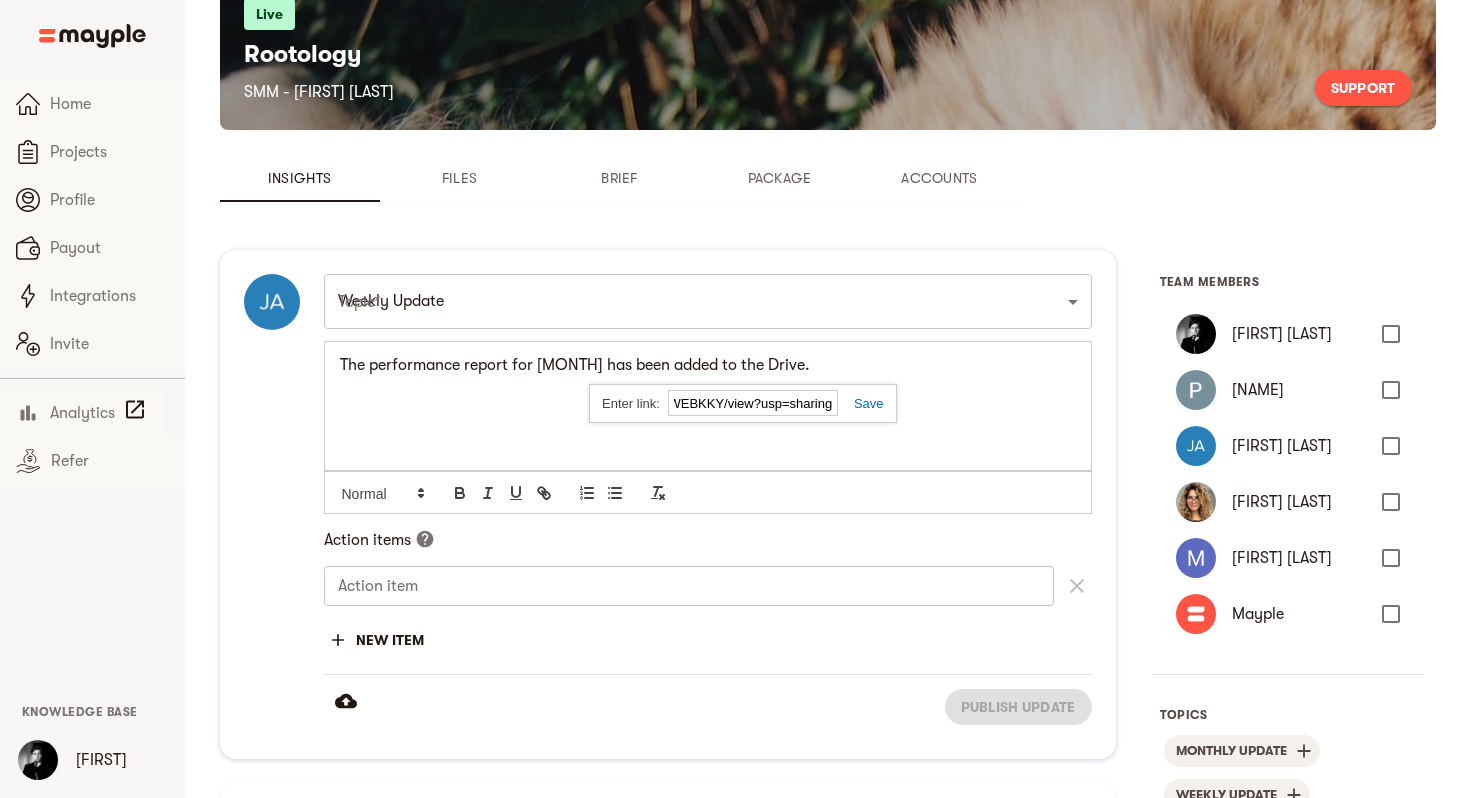 type on "https://drive.google.com/file/d/1yrTLdqAnvspj0N6dYjUnh5-o9YWEBKKY/view?usp=sharing" 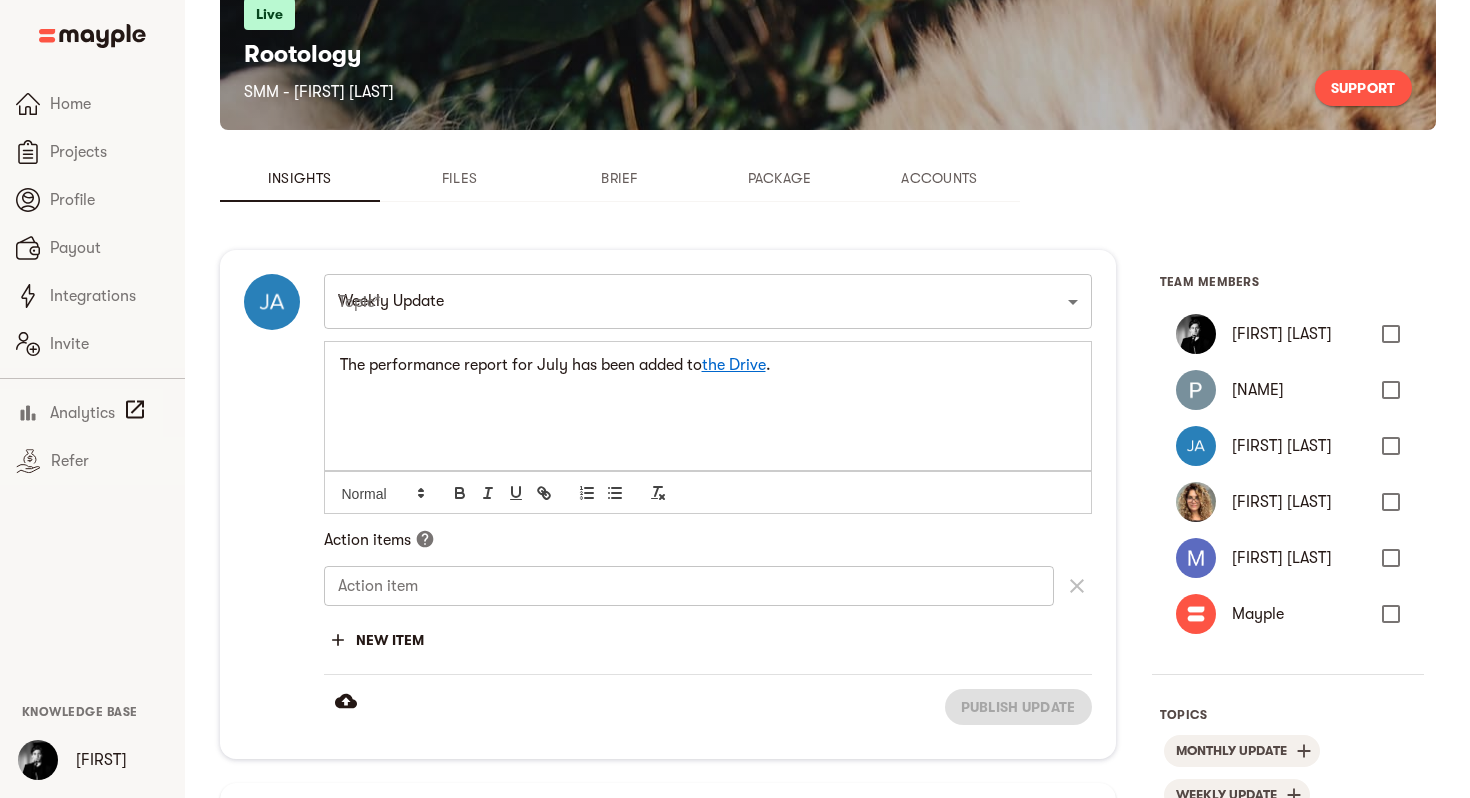 click on "The performance report for [MONTH] has been added to  the Drive ." at bounding box center (708, 365) 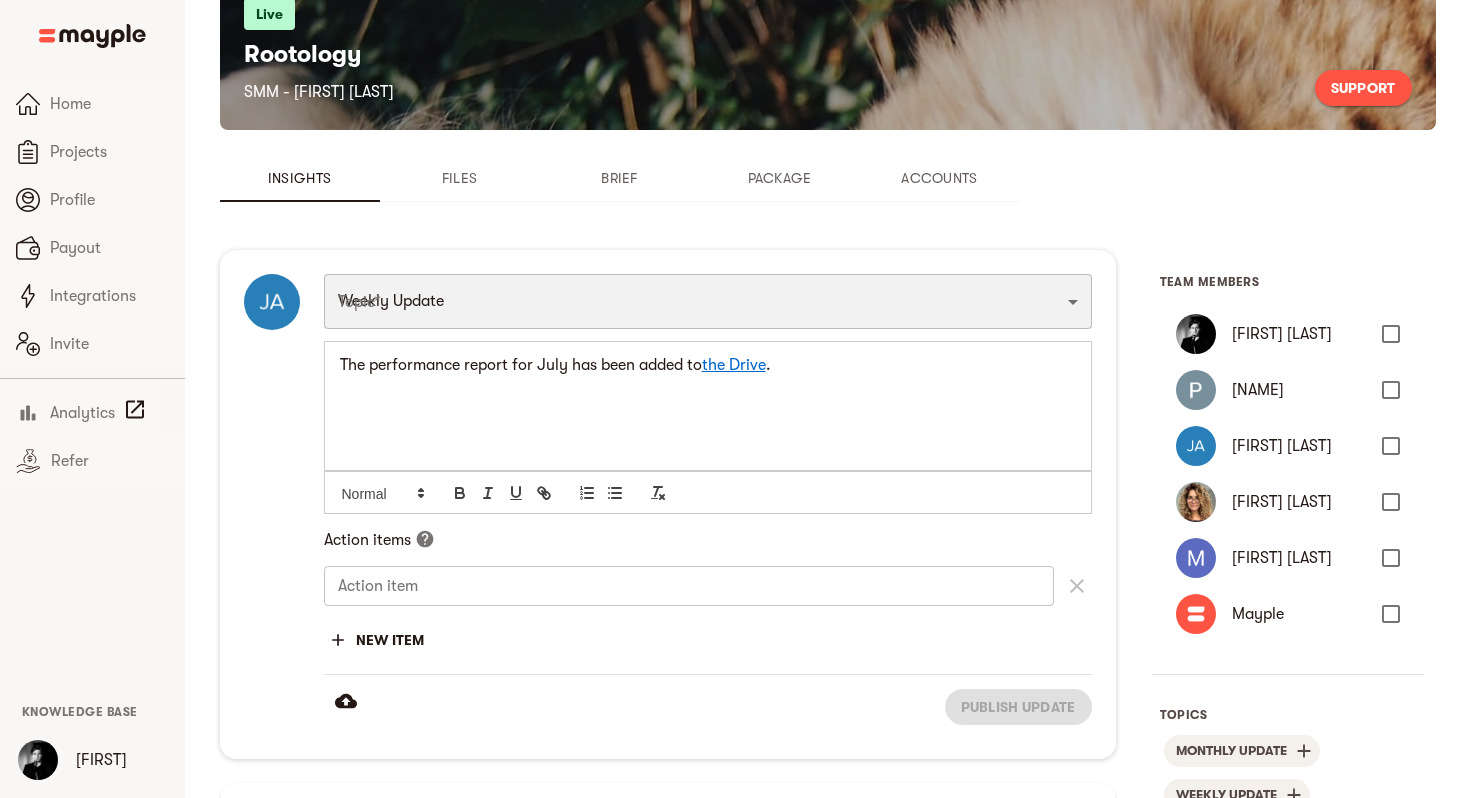 click on "Funnel Content Performance General Creatives Targeting Budget Technical Weekly Update Monthly Update Monitoring" at bounding box center [708, 301] 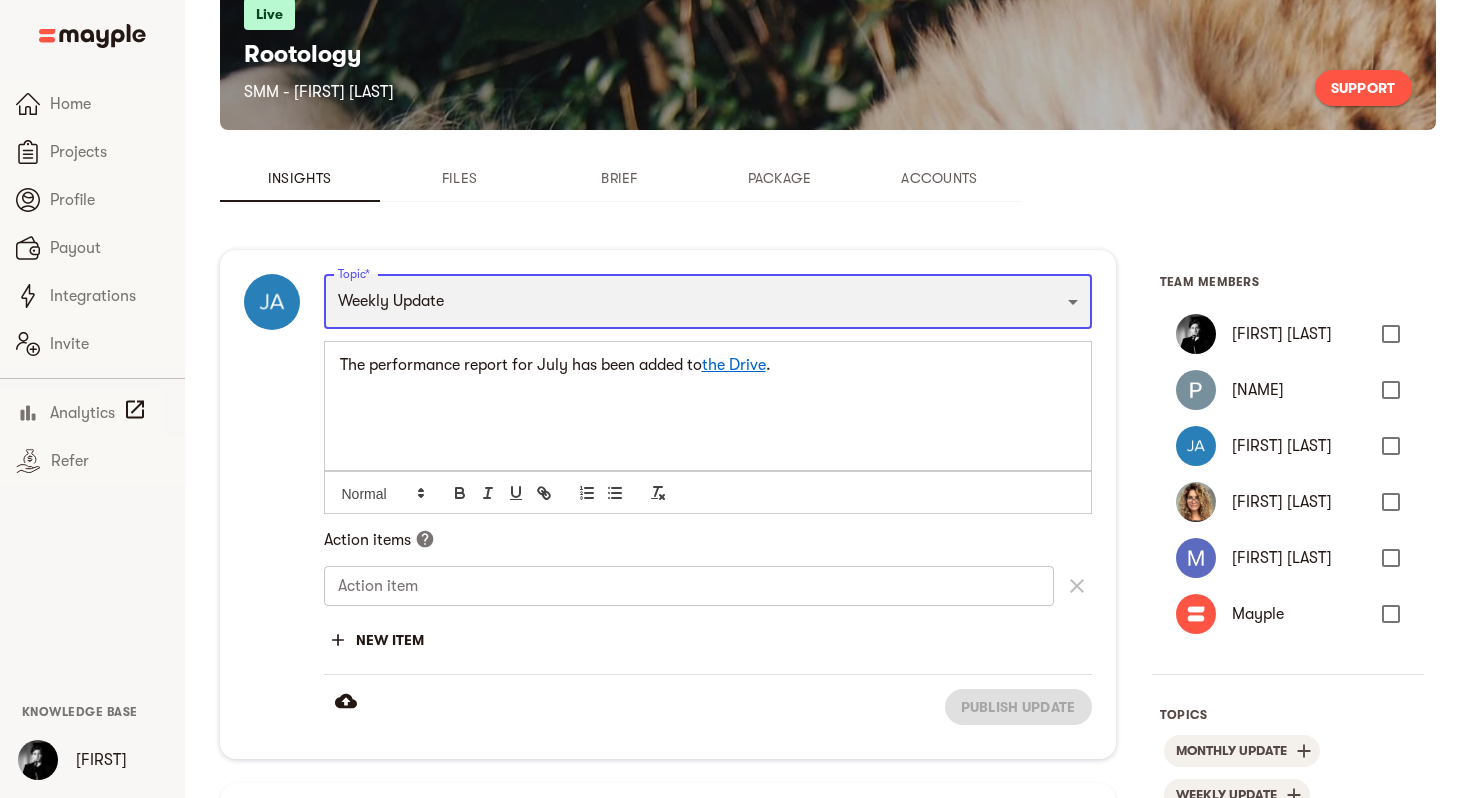 select on "MONTHLY_UPDATE" 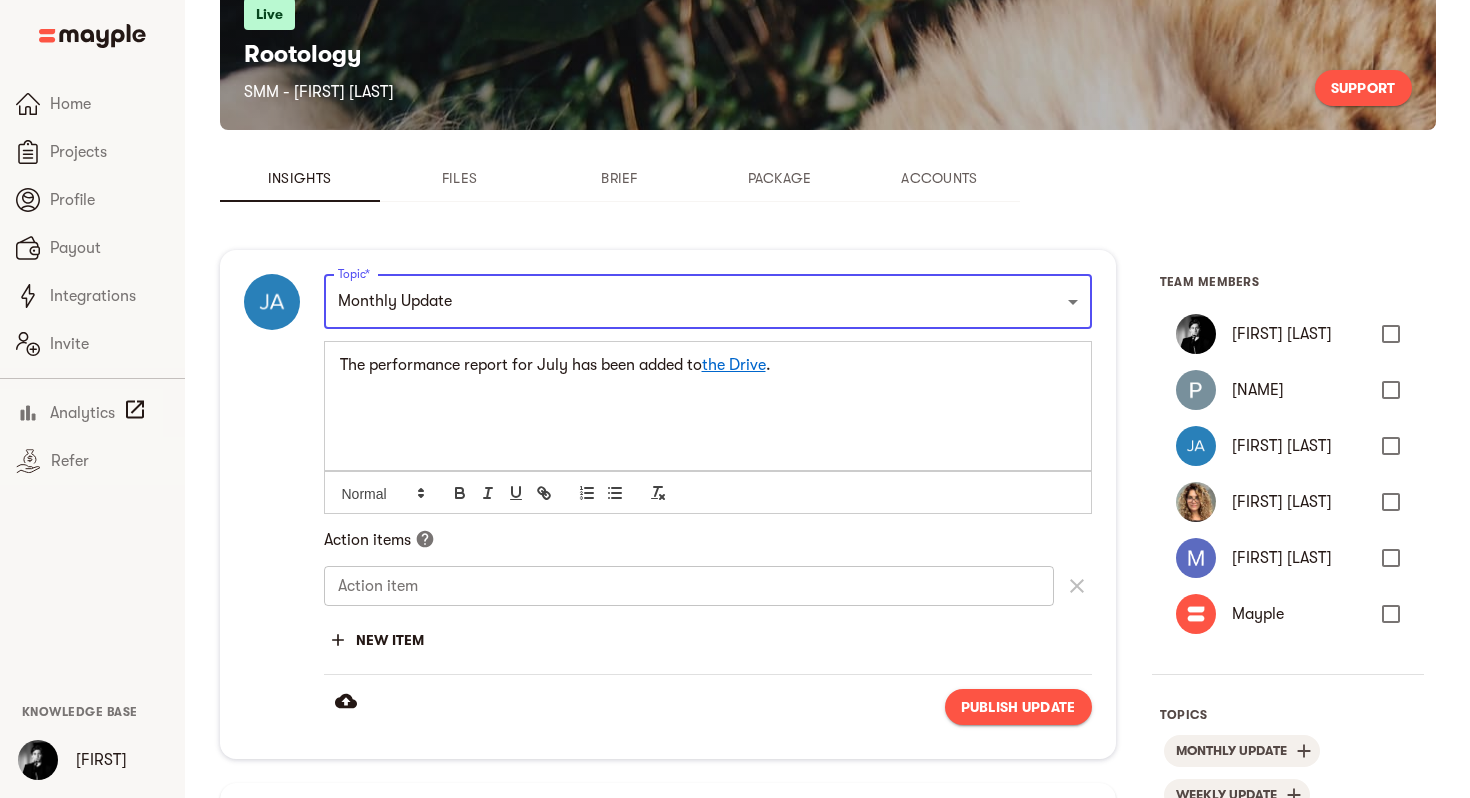 click on "The performance report for [MONTH] has been added to  the Drive ." at bounding box center (708, 365) 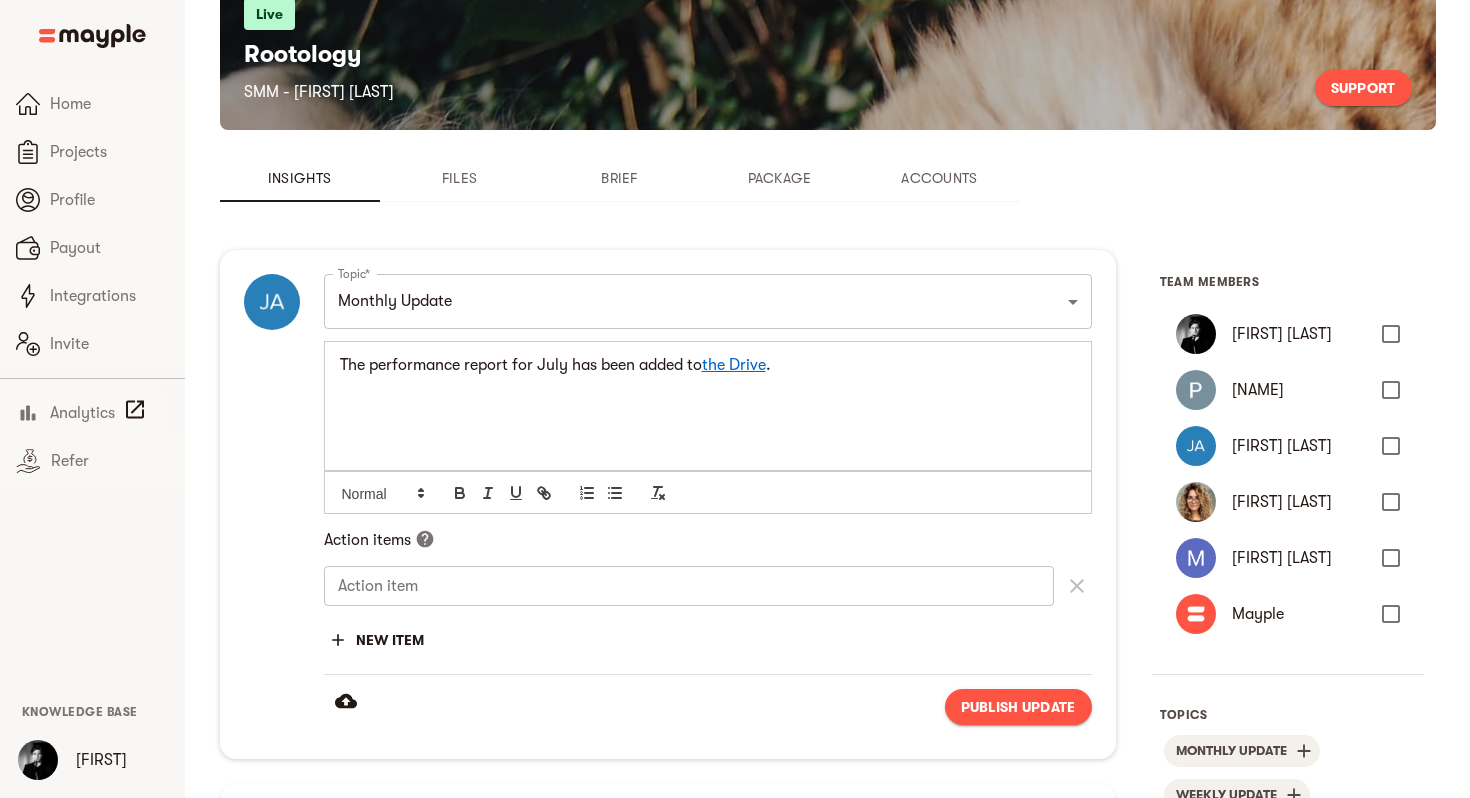 click on "Publish update" at bounding box center [1018, 707] 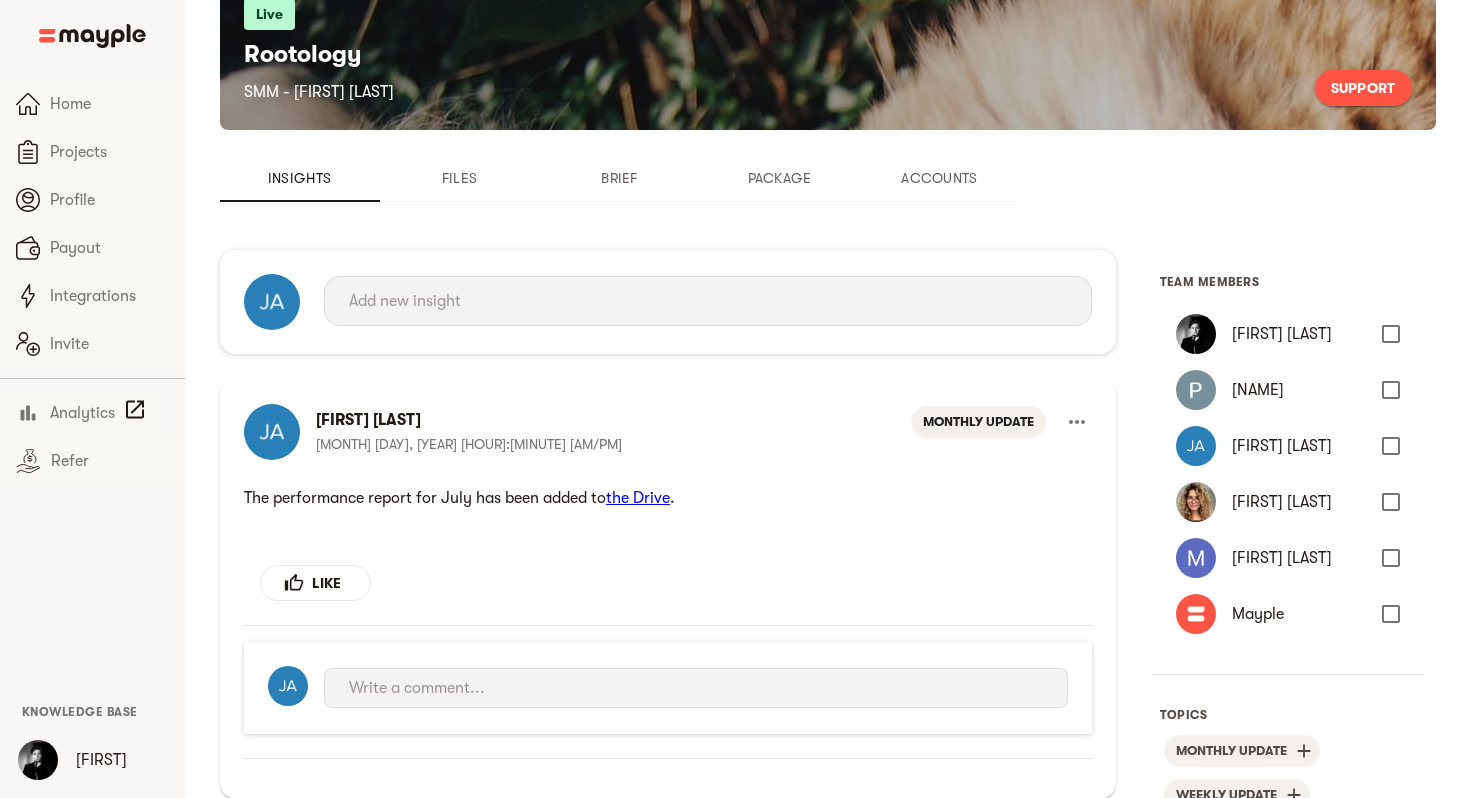 scroll, scrollTop: 0, scrollLeft: 0, axis: both 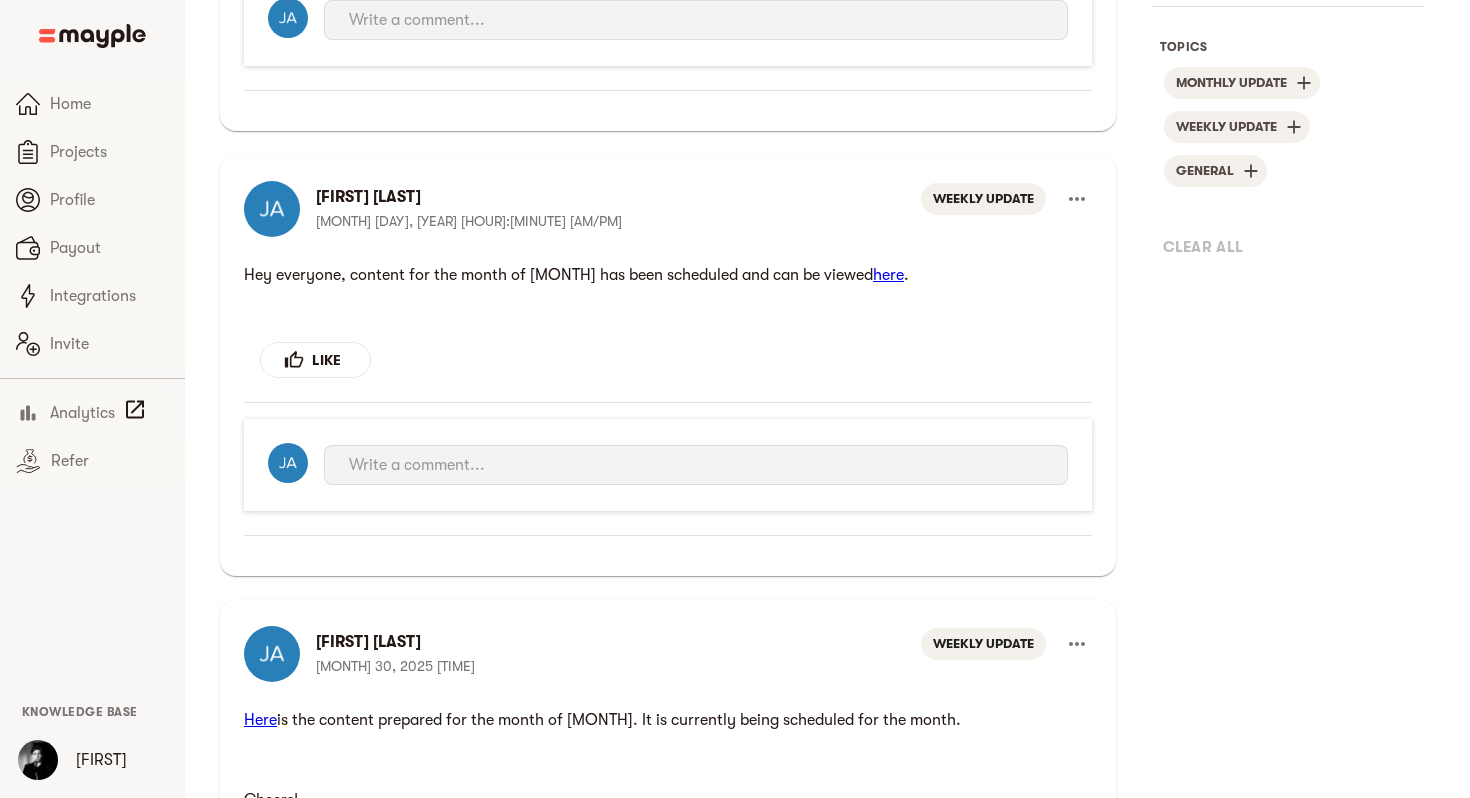 click on "[NAME] [LAST_NAME] [MONTH] [DAY], [YEAR] [HOUR]:[HOUR] [AM/PM] WEEKLY UPDATE" at bounding box center (668, 209) 